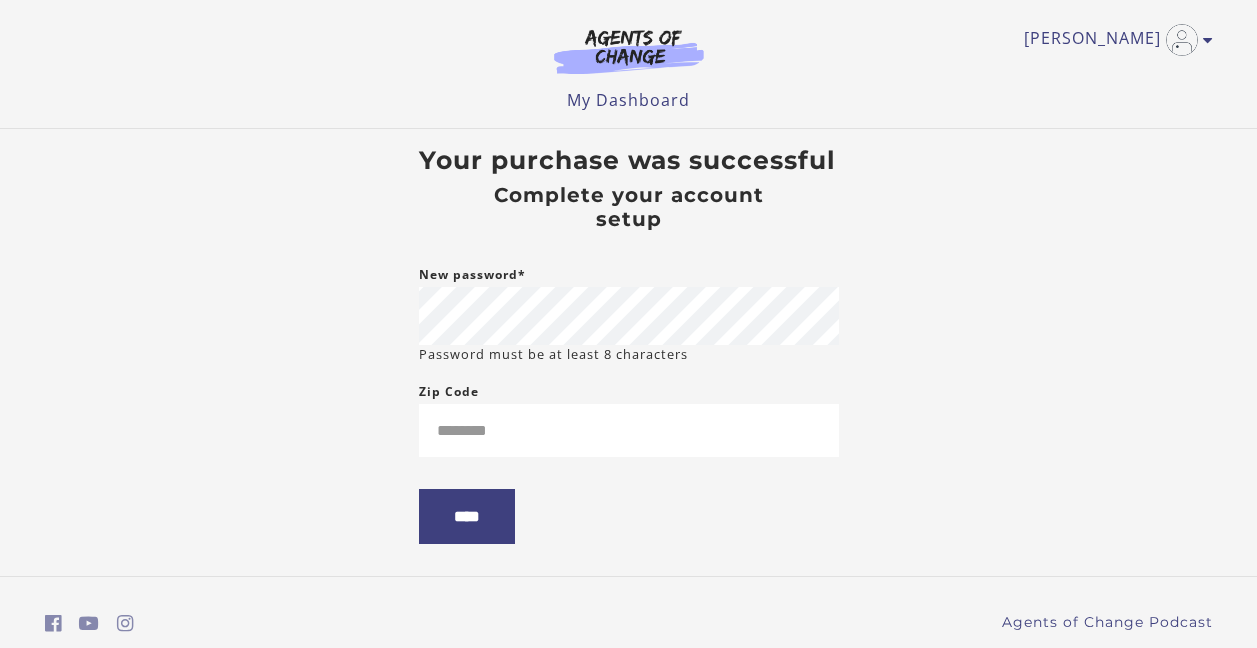 scroll, scrollTop: 0, scrollLeft: 0, axis: both 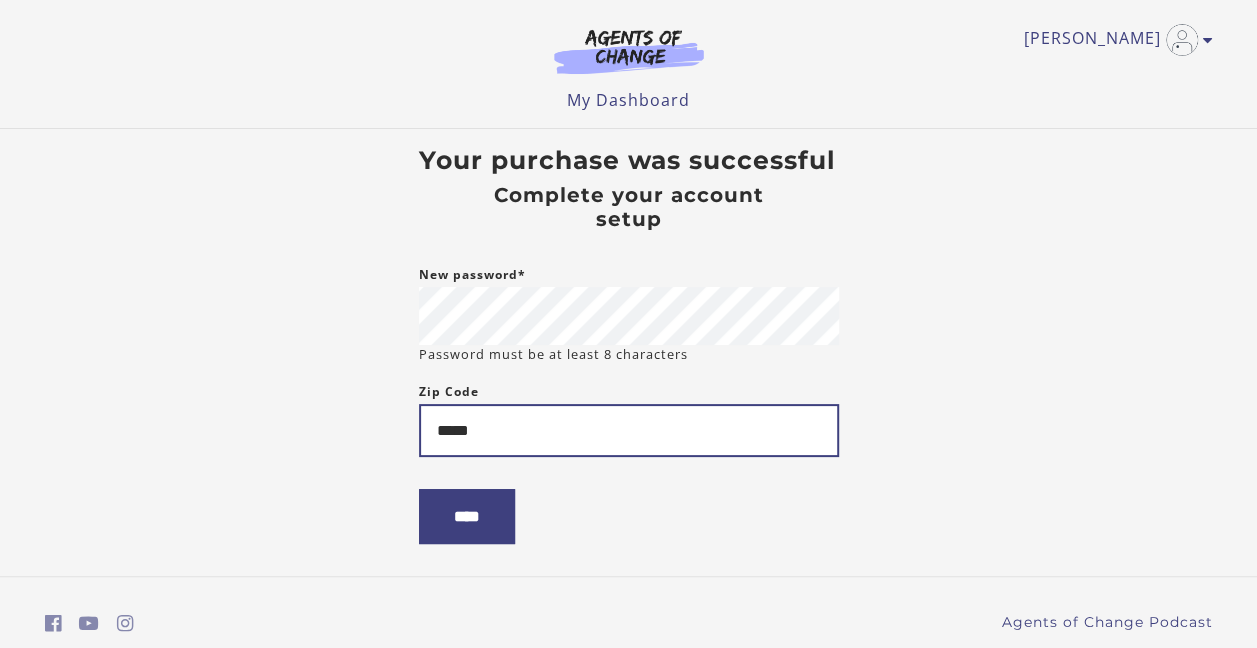 type on "*****" 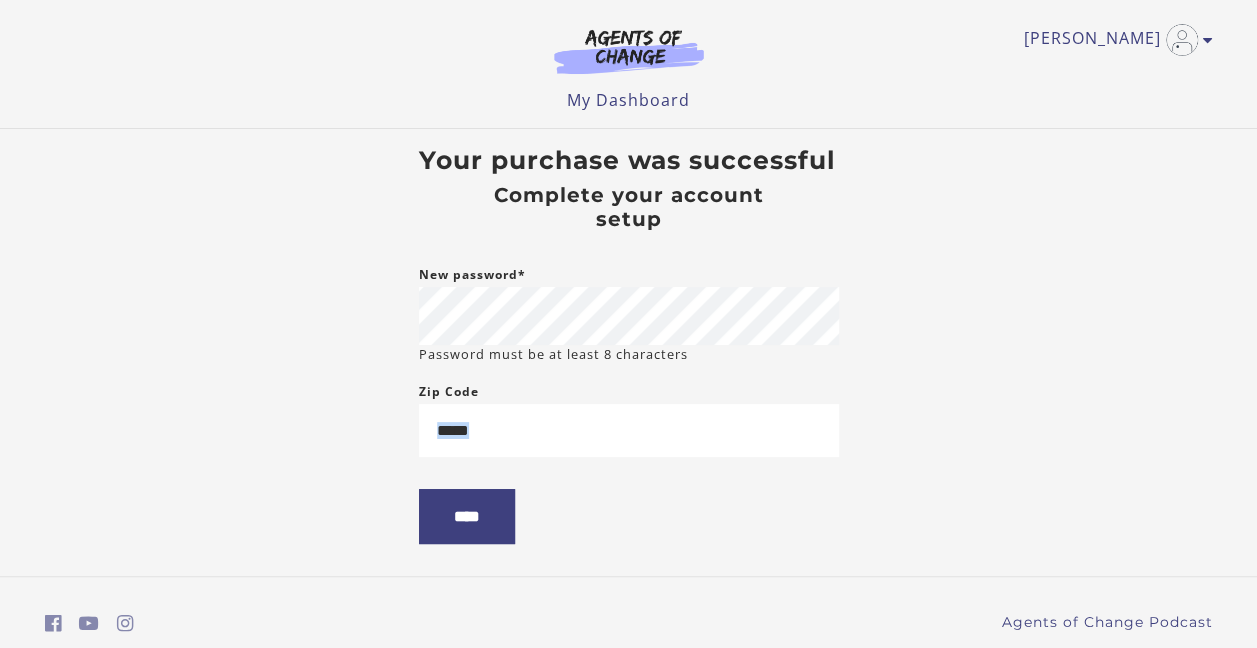 click on "Skip to main content
Arianna H
My Account
Support
Sign Out
Toggle menu
Menu
My Dashboard
My Account
Support
Sign Out
Your purchase was successful
Complete your account setup
New password*
Password must be at least 8 characters
Zip Code
*****
****" at bounding box center [628, 324] 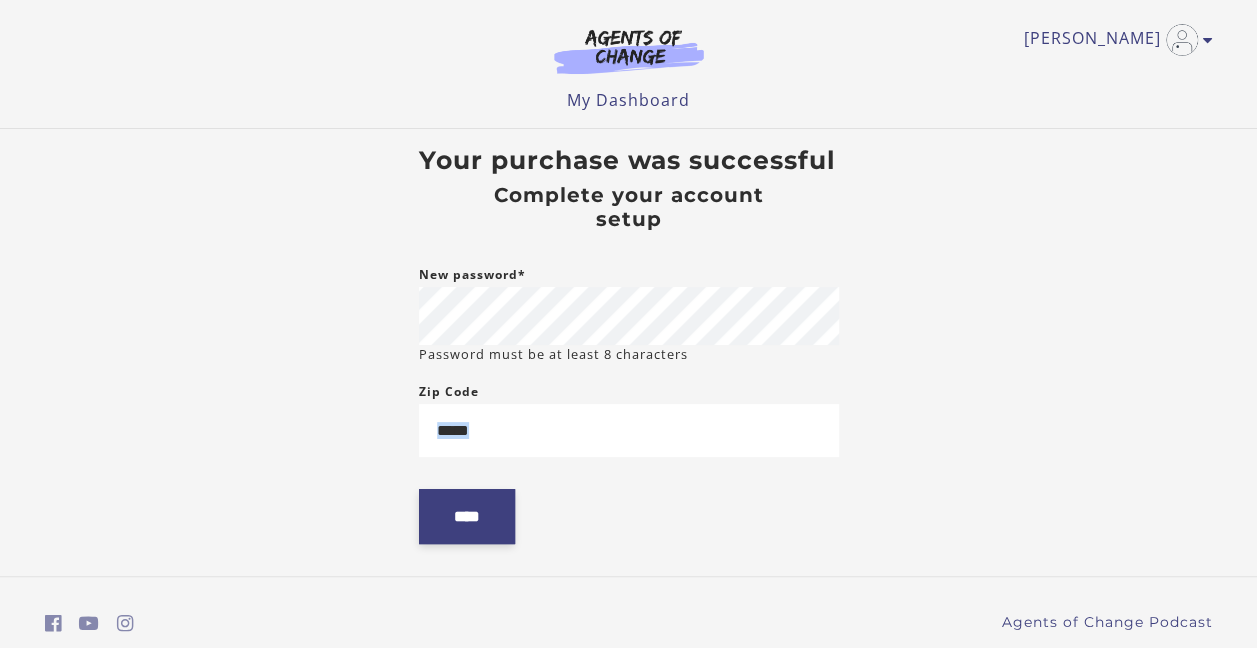 drag, startPoint x: 316, startPoint y: 461, endPoint x: 486, endPoint y: 528, distance: 182.72658 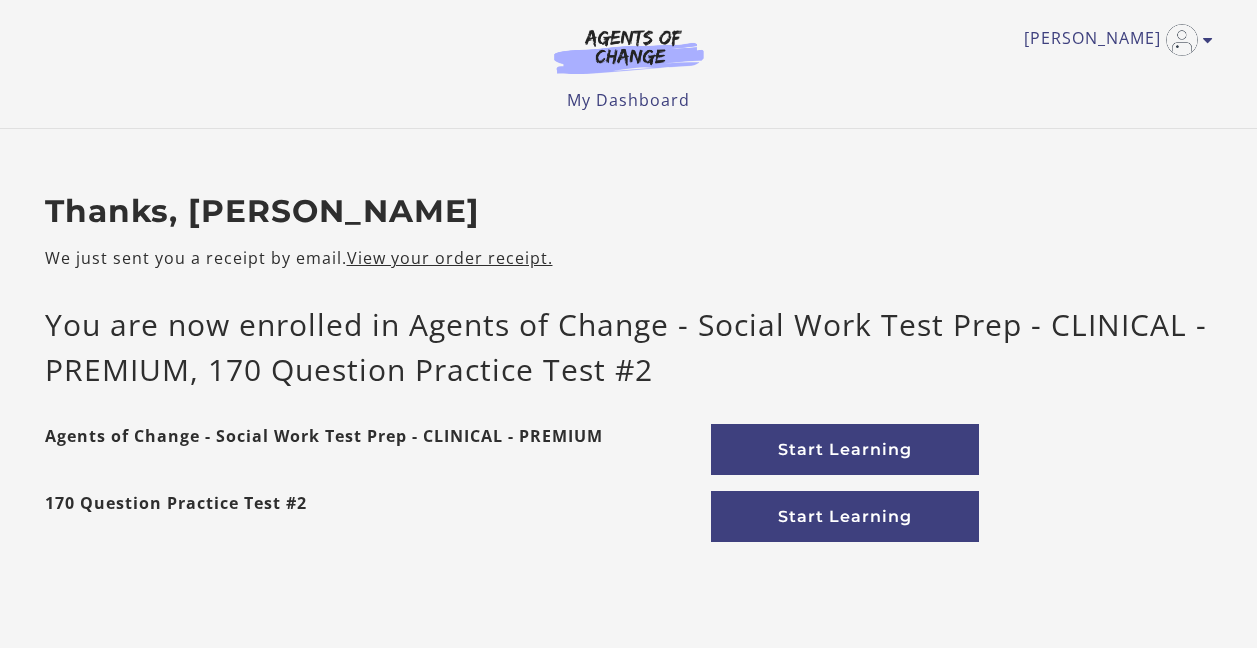 scroll, scrollTop: 0, scrollLeft: 0, axis: both 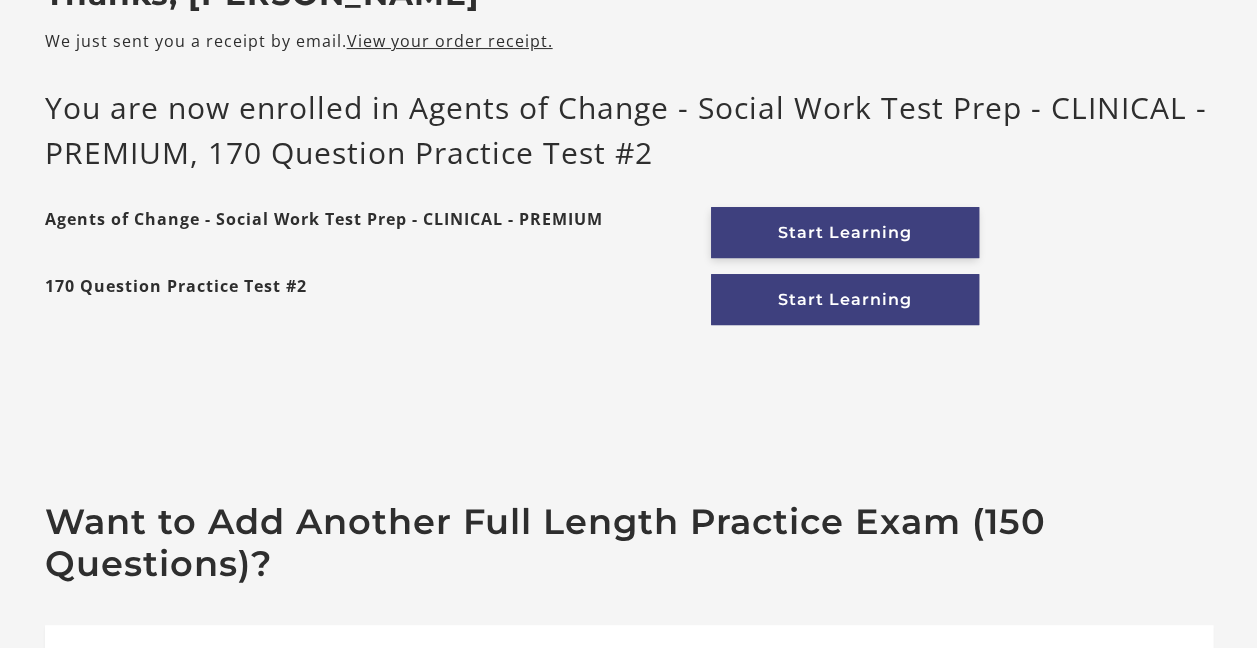 click on "Start Learning" at bounding box center [845, 232] 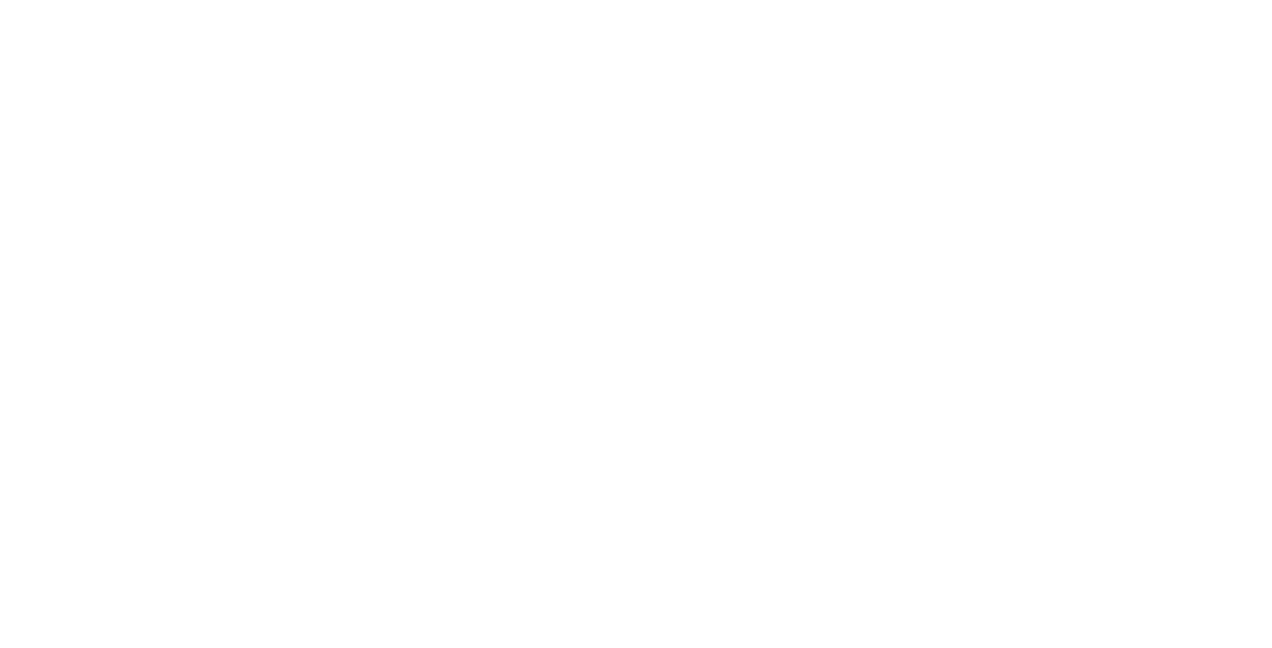 scroll, scrollTop: 0, scrollLeft: 0, axis: both 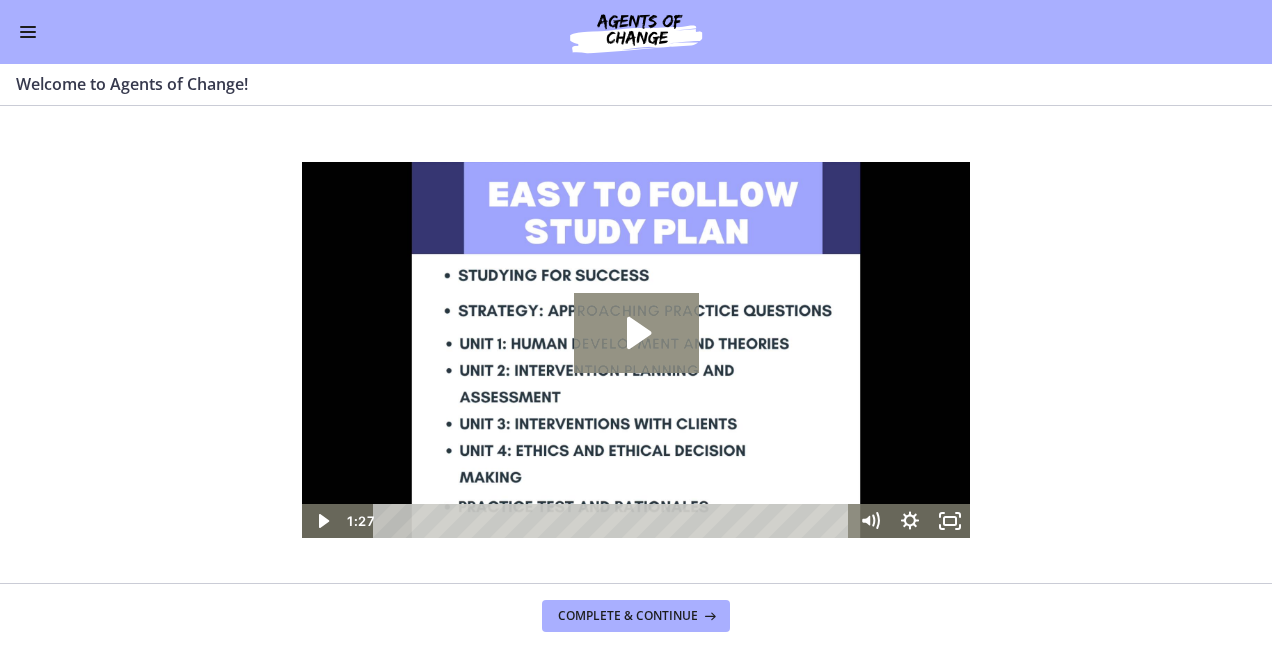 click 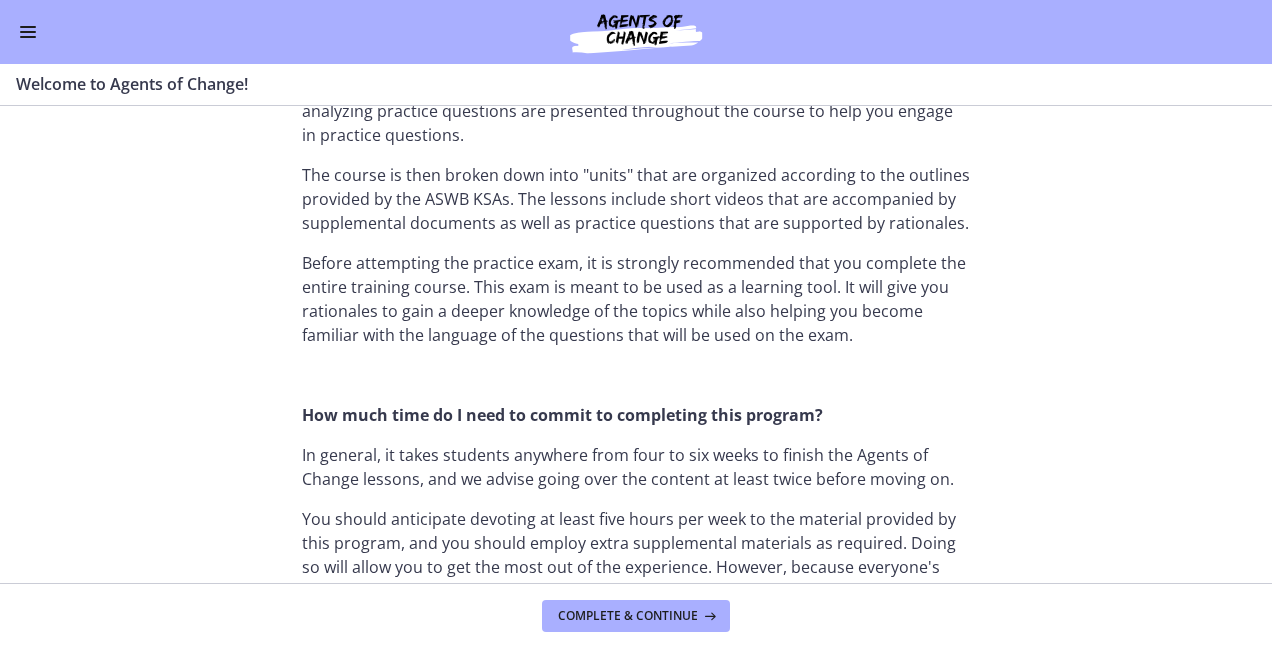 scroll, scrollTop: 1200, scrollLeft: 0, axis: vertical 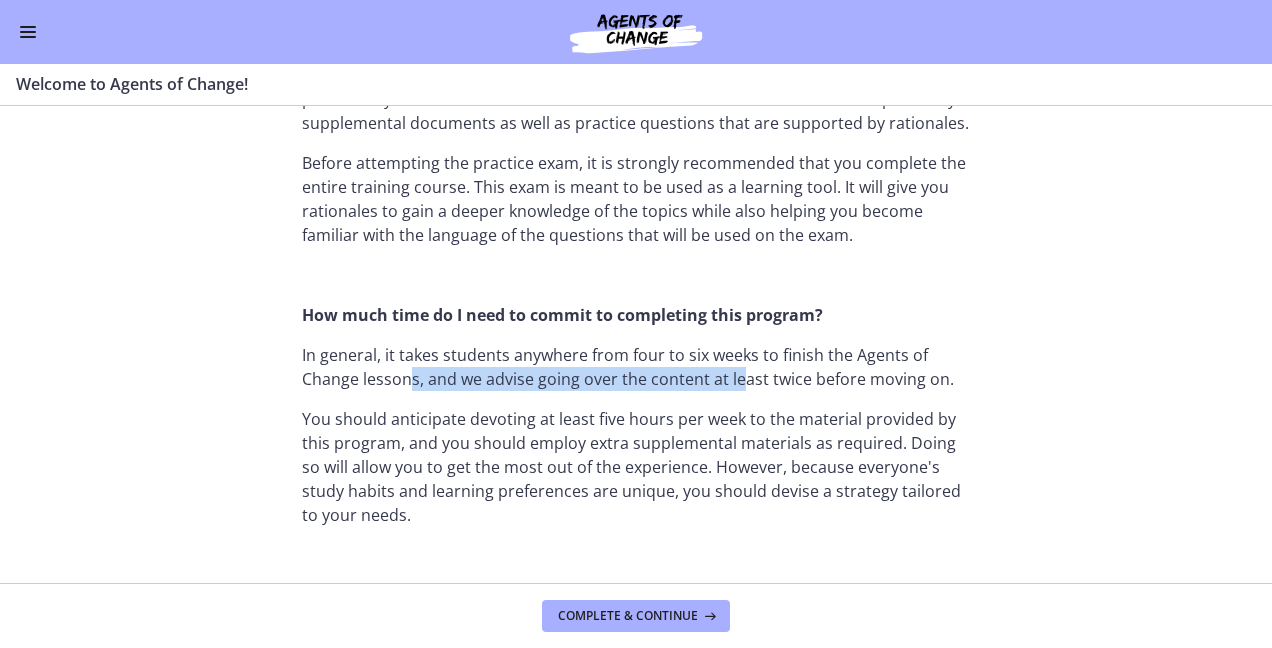drag, startPoint x: 402, startPoint y: 371, endPoint x: 736, endPoint y: 370, distance: 334.0015 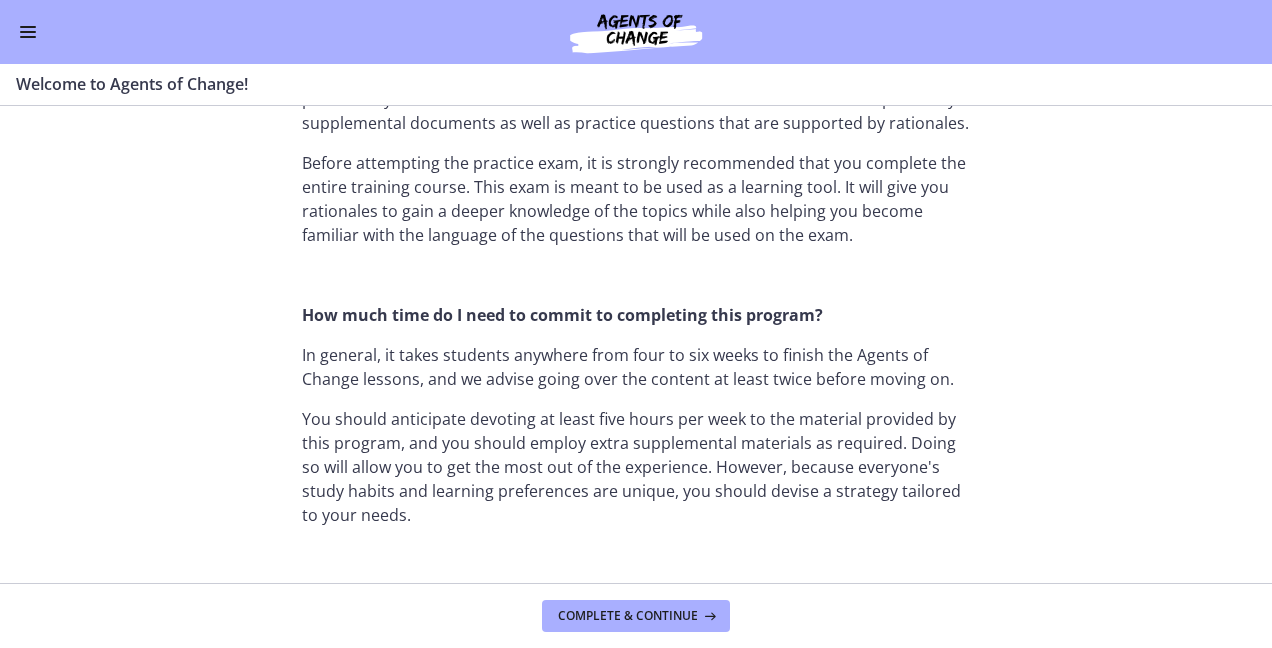 click on "You should anticipate devoting at least five hours per week to the material provided by this program, and you should employ extra supplemental materials as required. Doing so will allow you to get the most out of the experience. However, because everyone's study habits and learning preferences are unique, you should devise a strategy tailored to your needs." at bounding box center (636, 467) 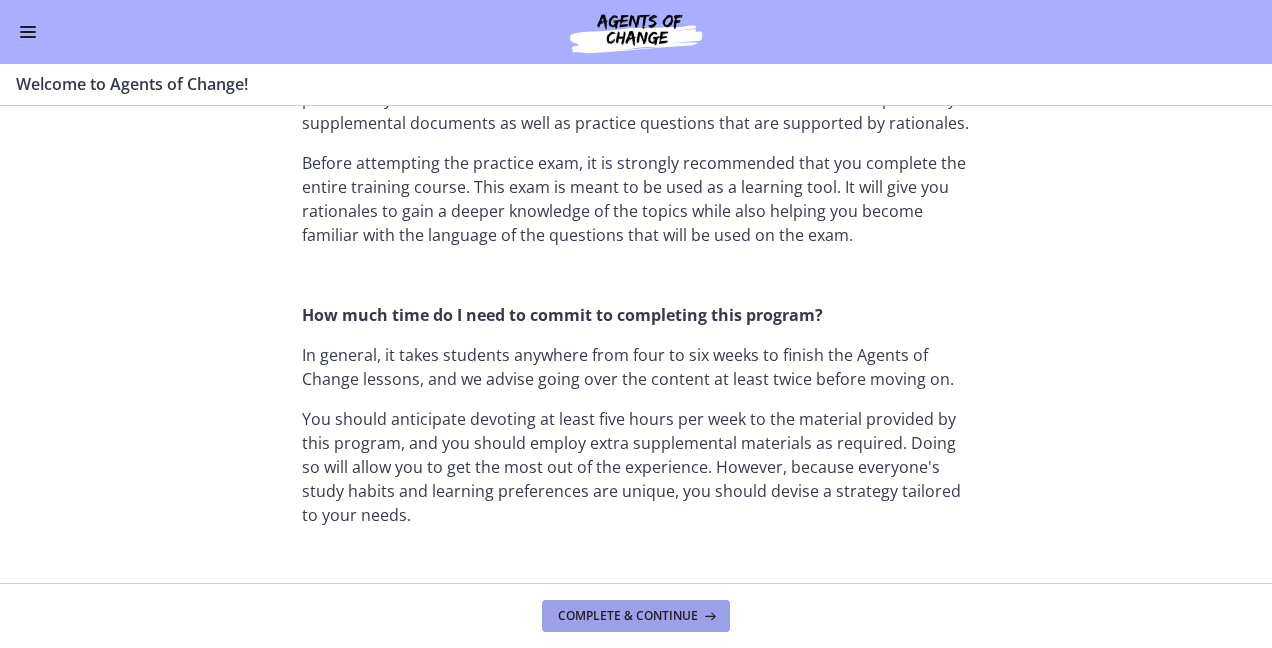 click on "Complete & continue" at bounding box center [628, 616] 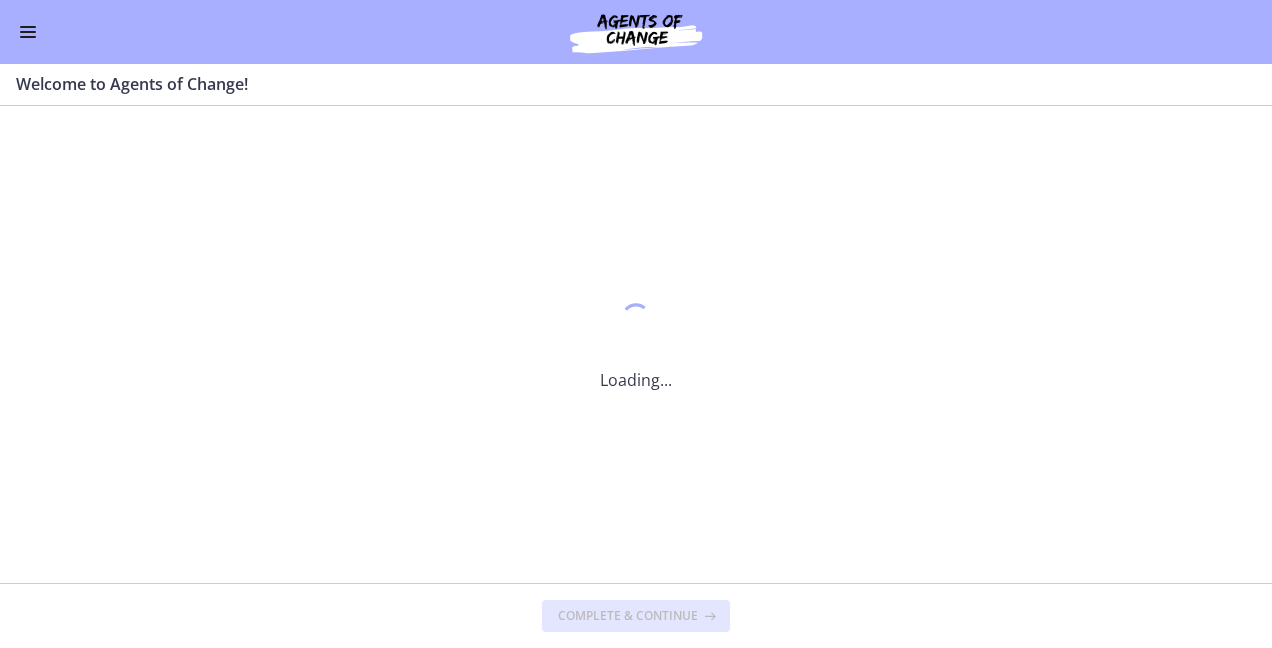scroll, scrollTop: 0, scrollLeft: 0, axis: both 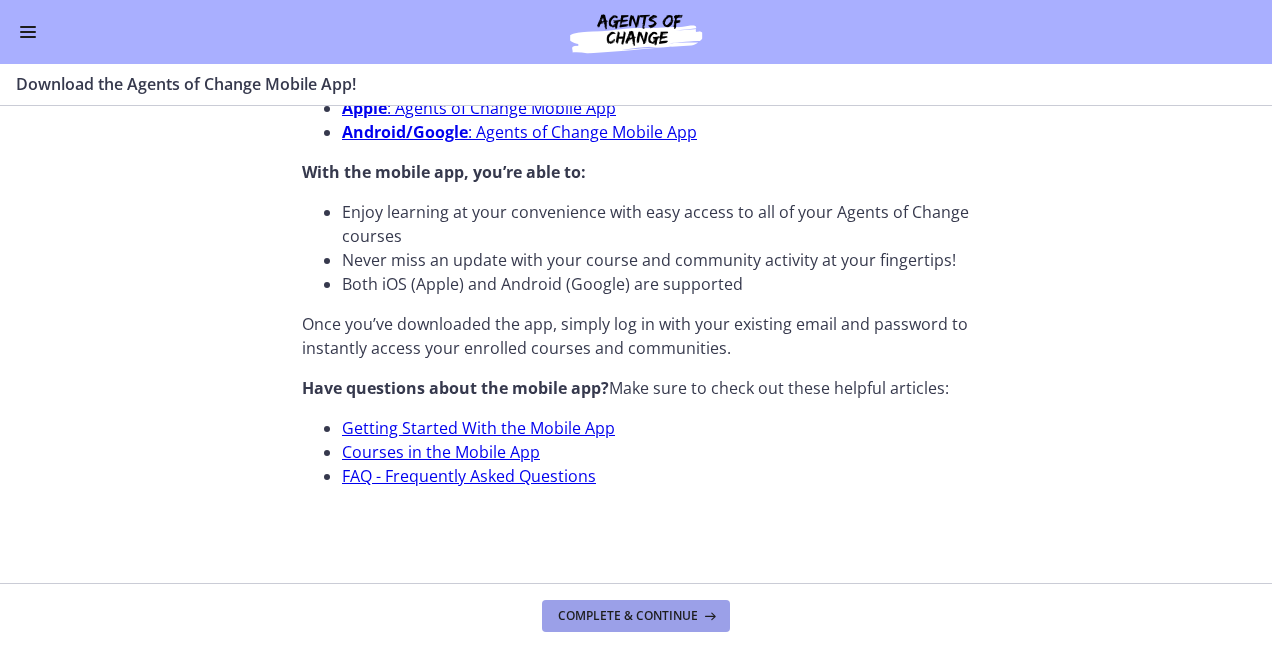 click on "Complete & continue" at bounding box center (628, 616) 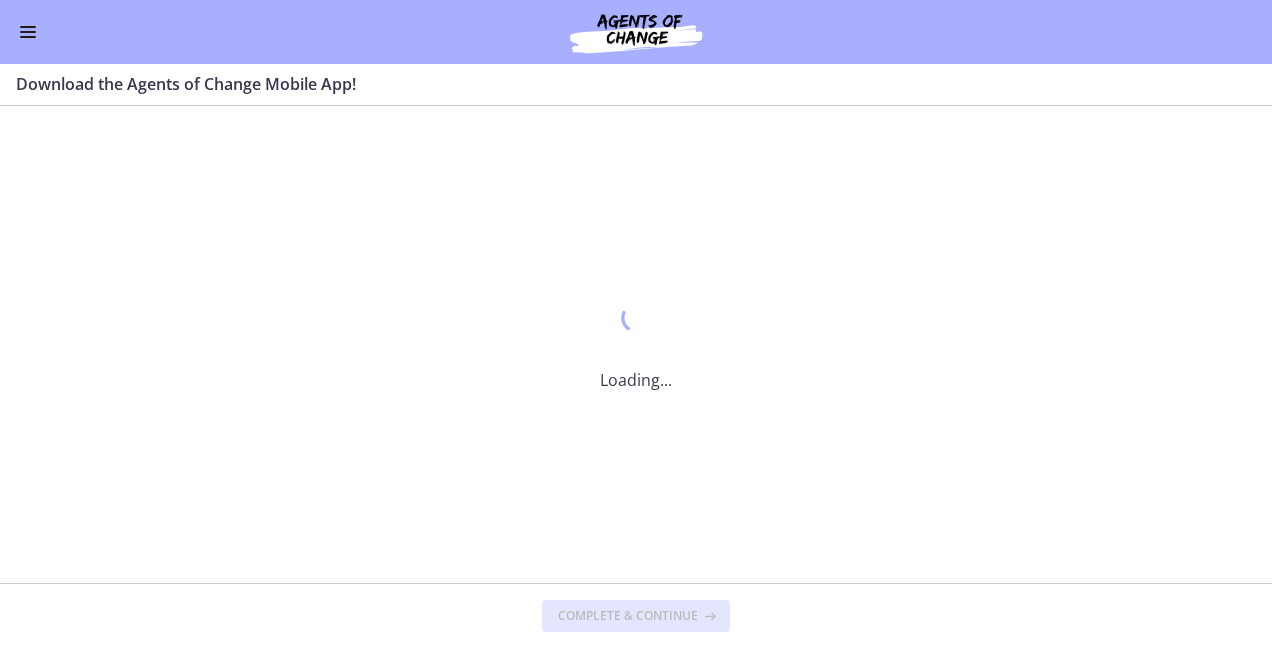 scroll, scrollTop: 0, scrollLeft: 0, axis: both 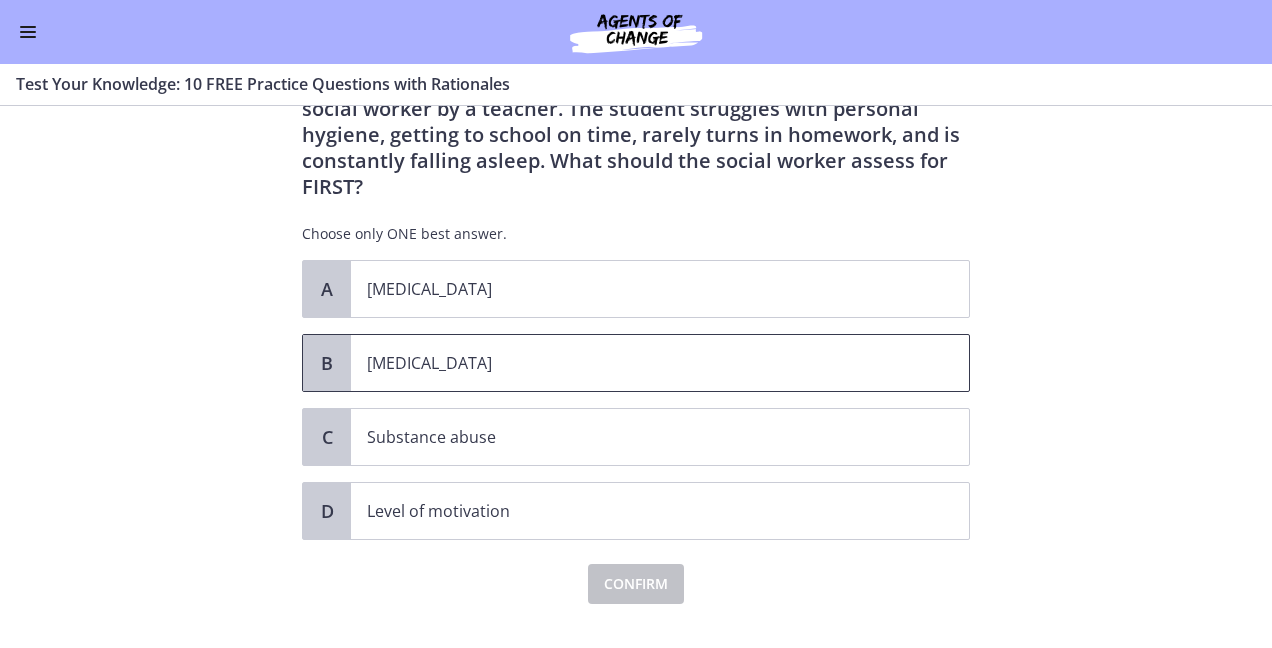 click on "[MEDICAL_DATA]" at bounding box center (640, 363) 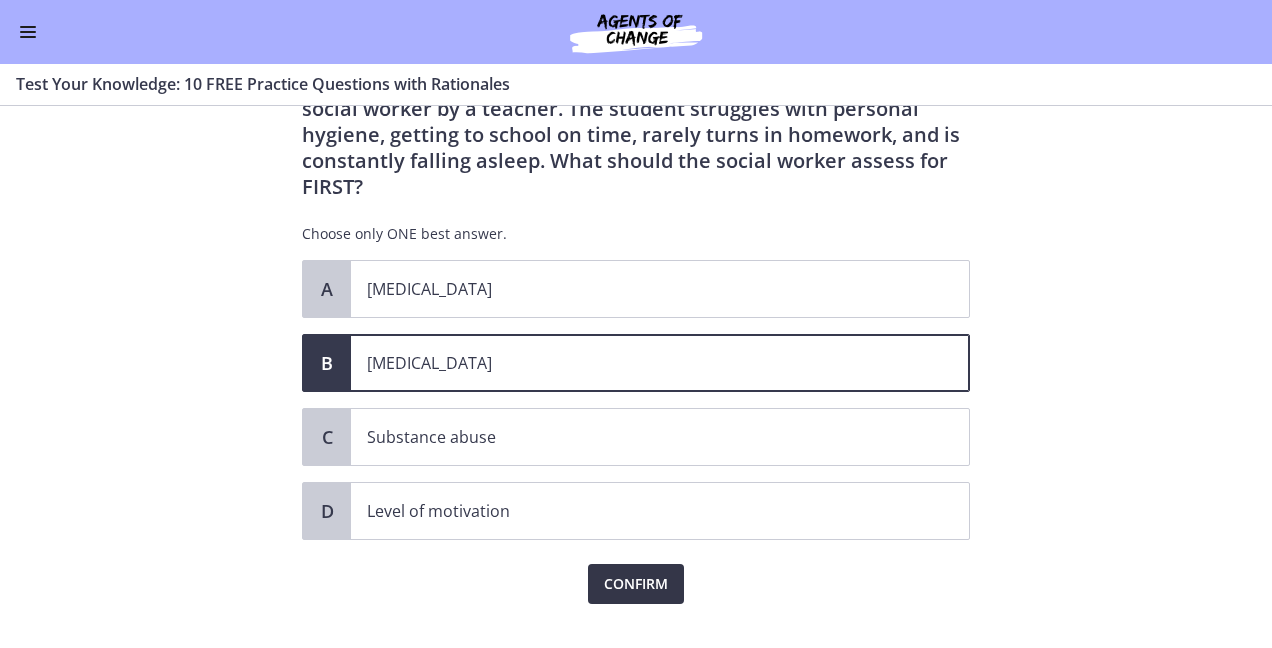 click on "Confirm" at bounding box center [636, 584] 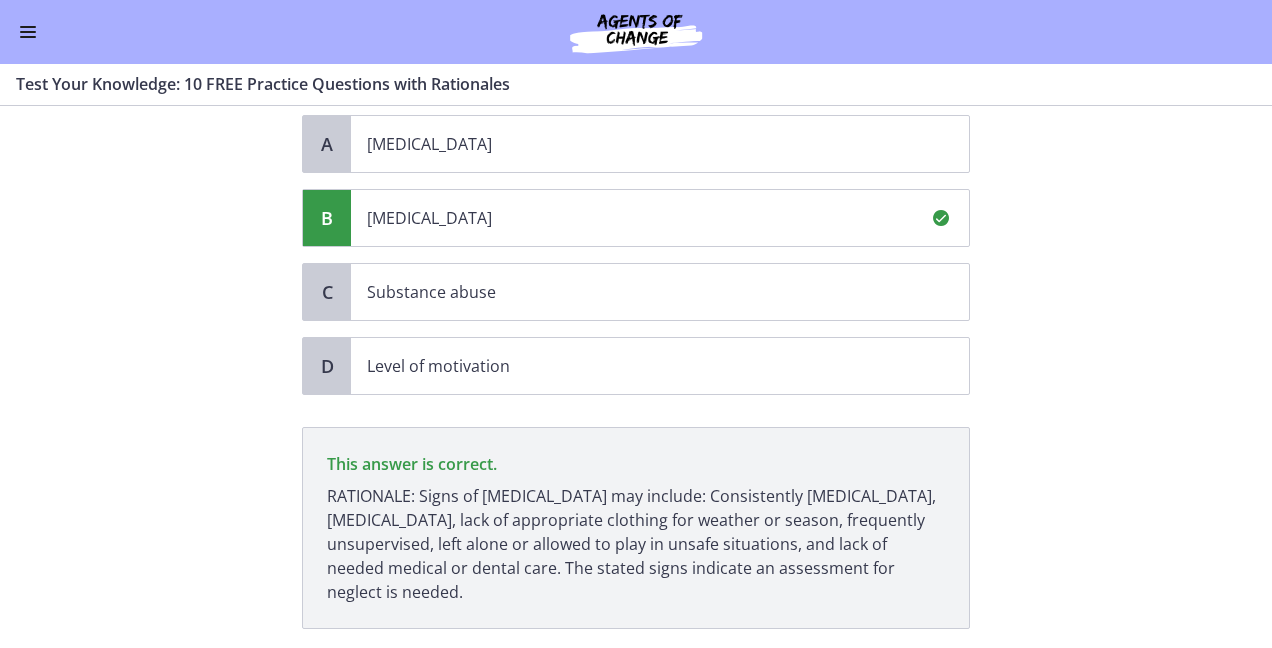 scroll, scrollTop: 340, scrollLeft: 0, axis: vertical 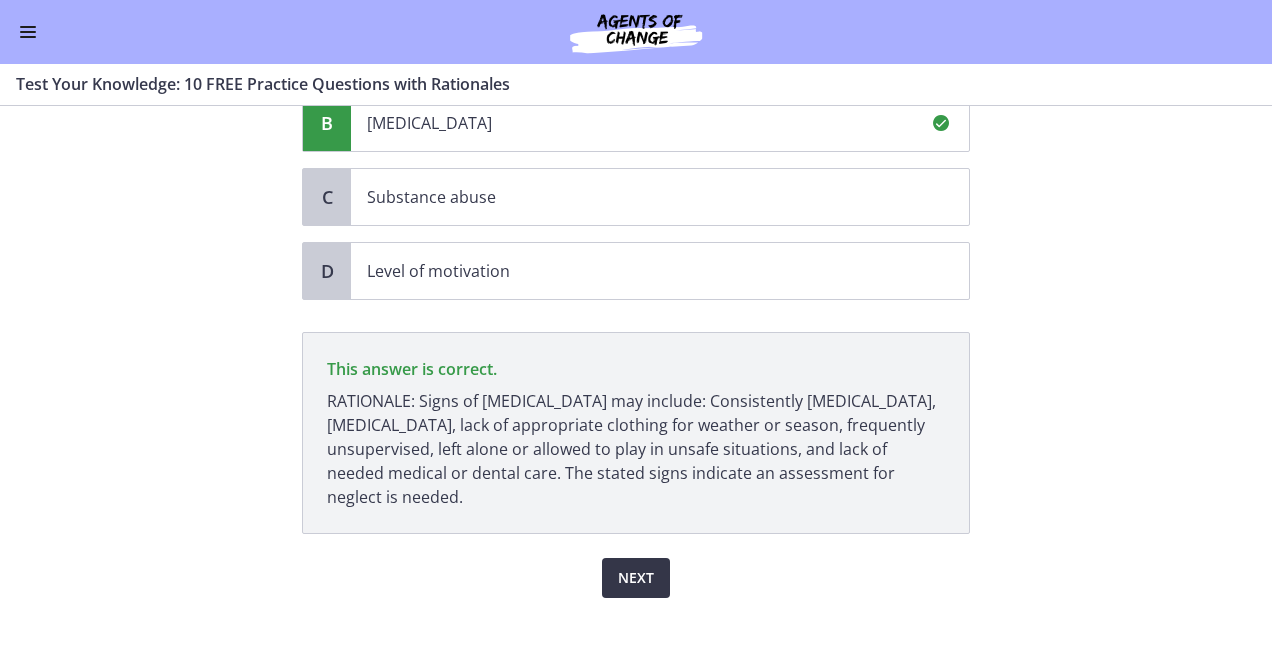 click on "Next" at bounding box center [636, 578] 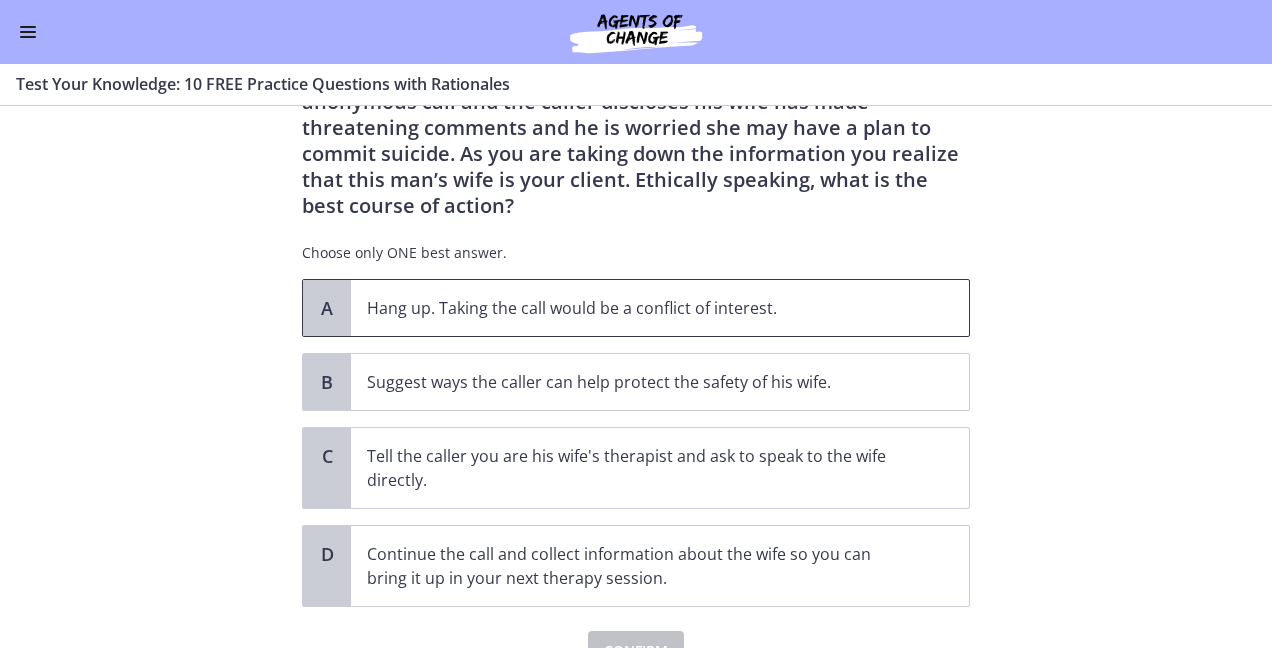 scroll, scrollTop: 207, scrollLeft: 0, axis: vertical 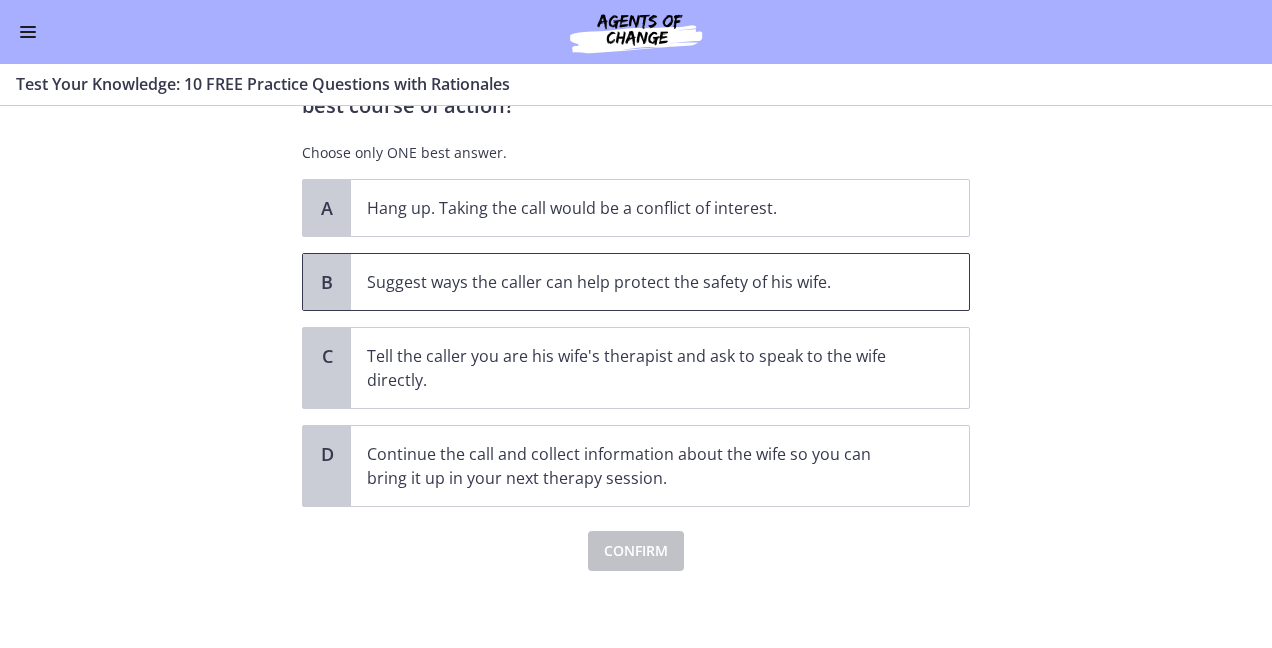 click on "Suggest ways the caller can help protect the safety of his wife." at bounding box center [640, 282] 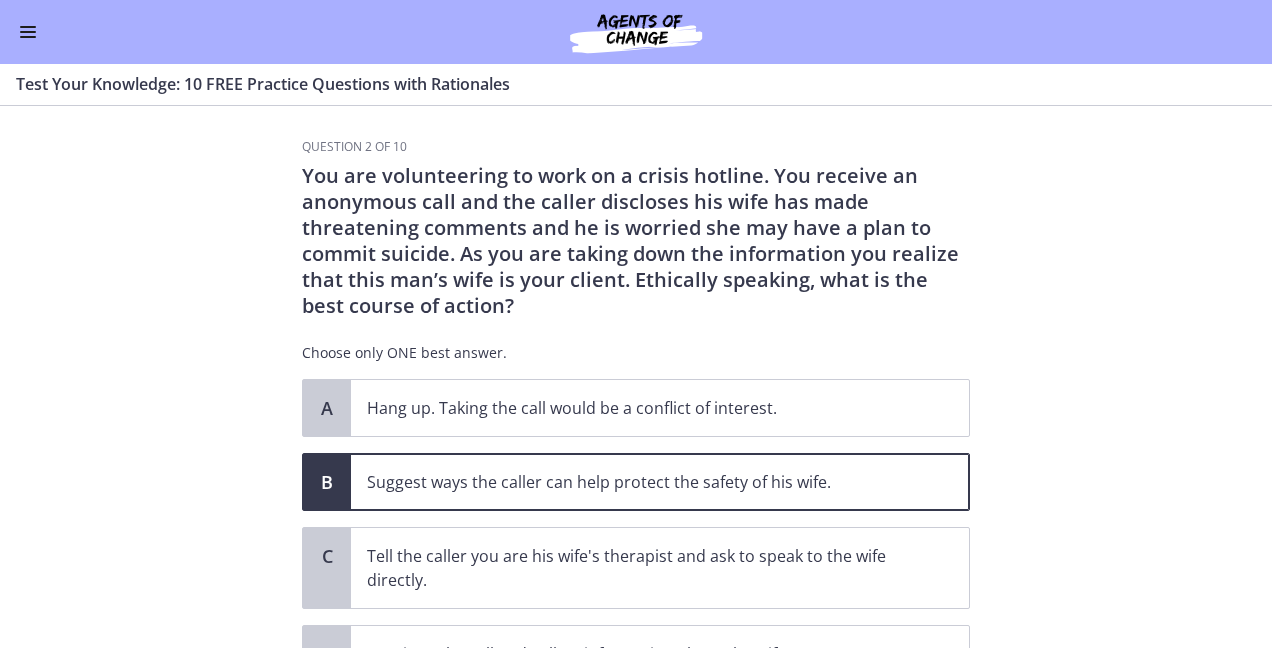 scroll, scrollTop: 207, scrollLeft: 0, axis: vertical 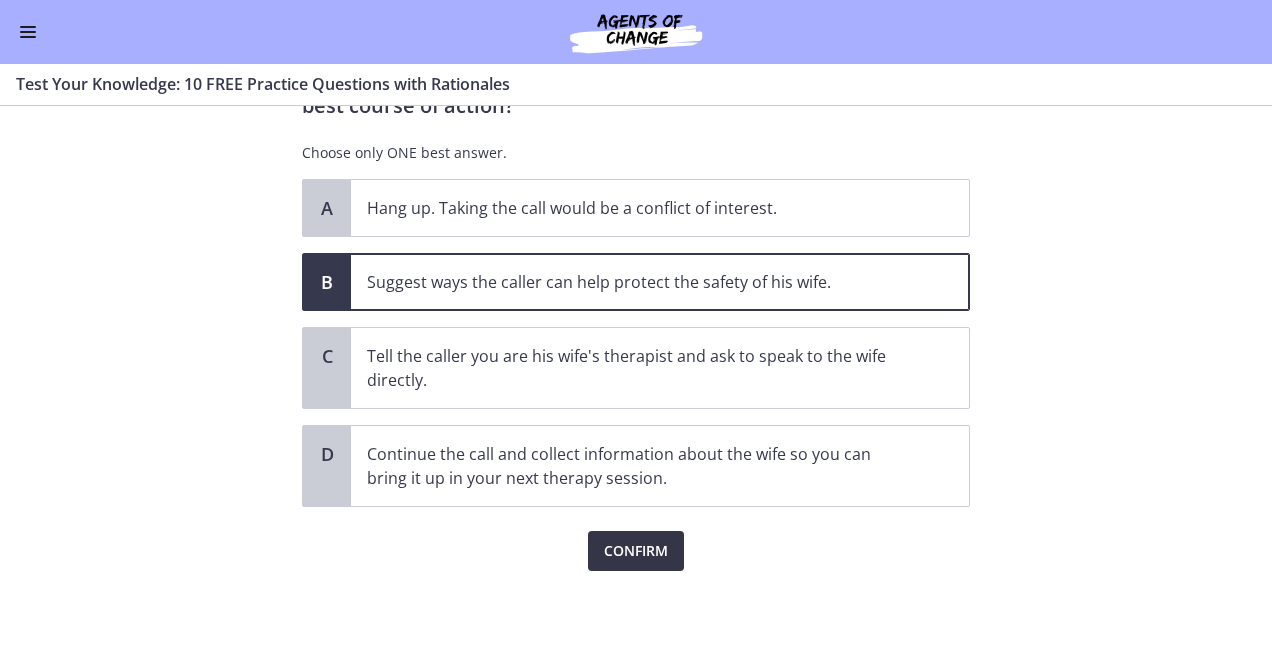 click on "Confirm" at bounding box center (636, 551) 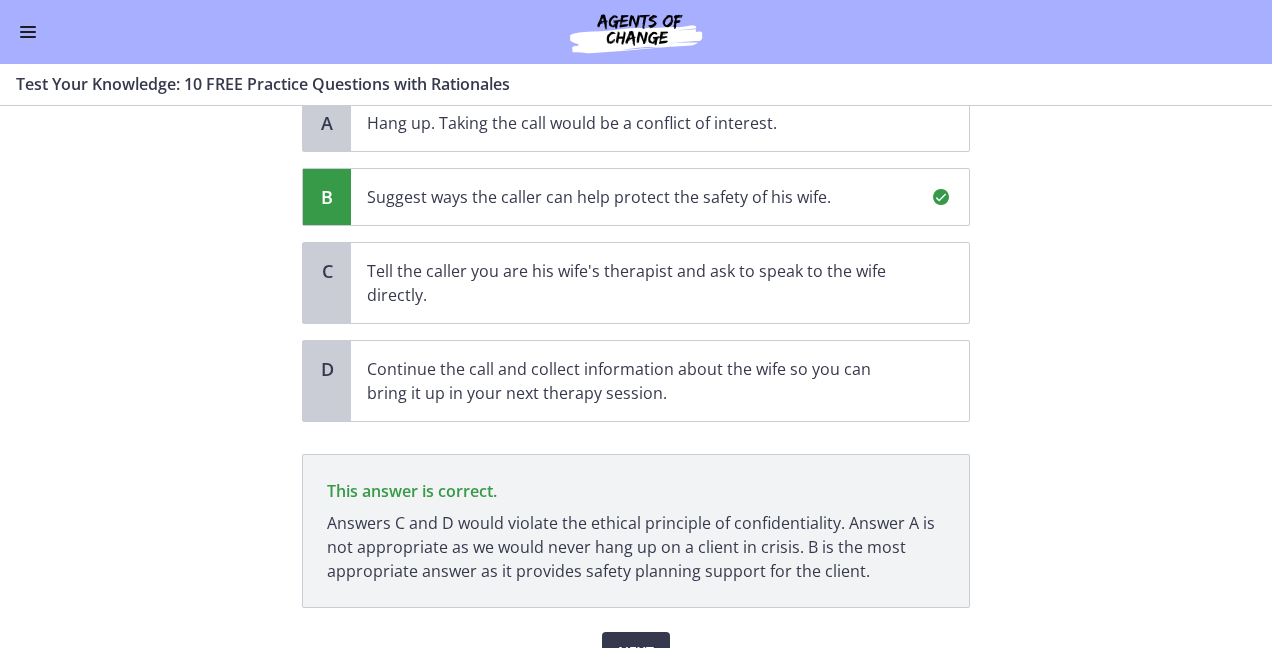 scroll, scrollTop: 392, scrollLeft: 0, axis: vertical 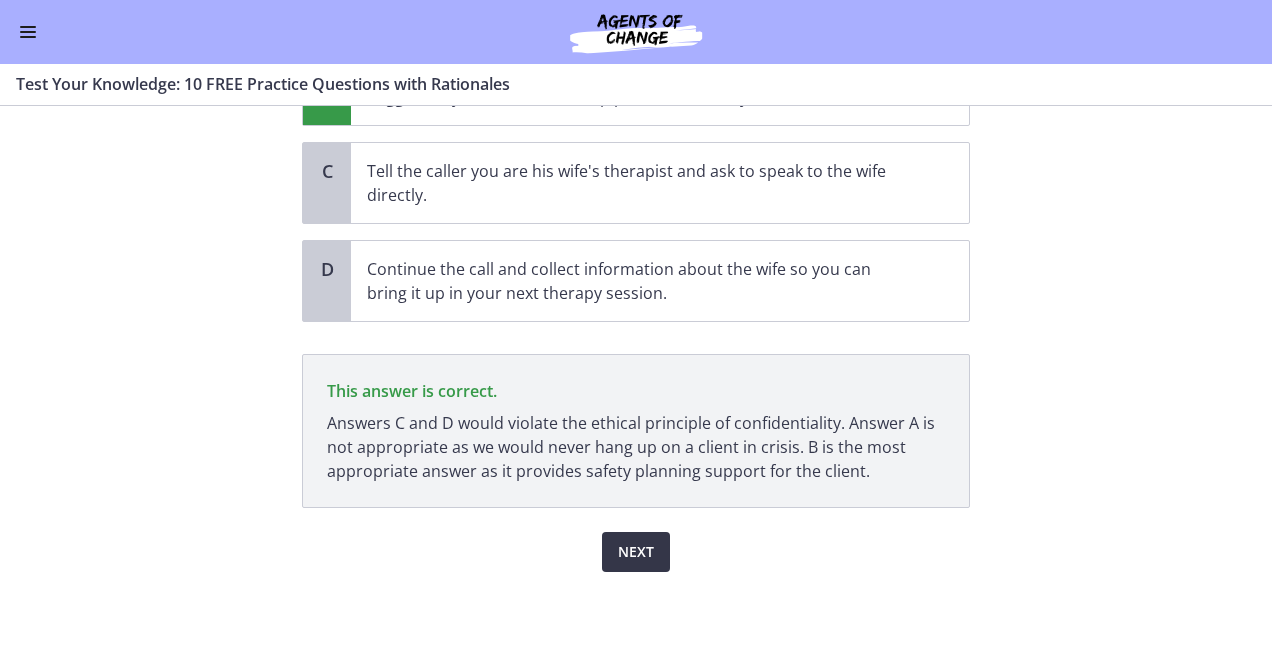 click on "Next" at bounding box center [636, 552] 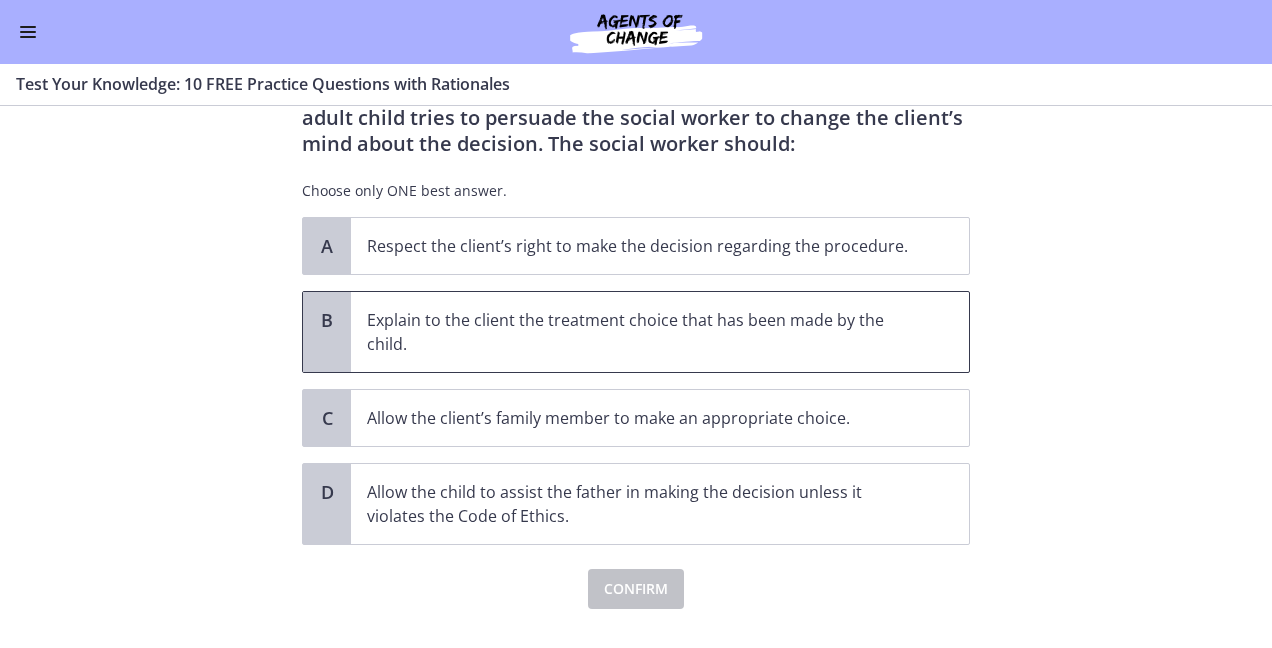 scroll, scrollTop: 181, scrollLeft: 0, axis: vertical 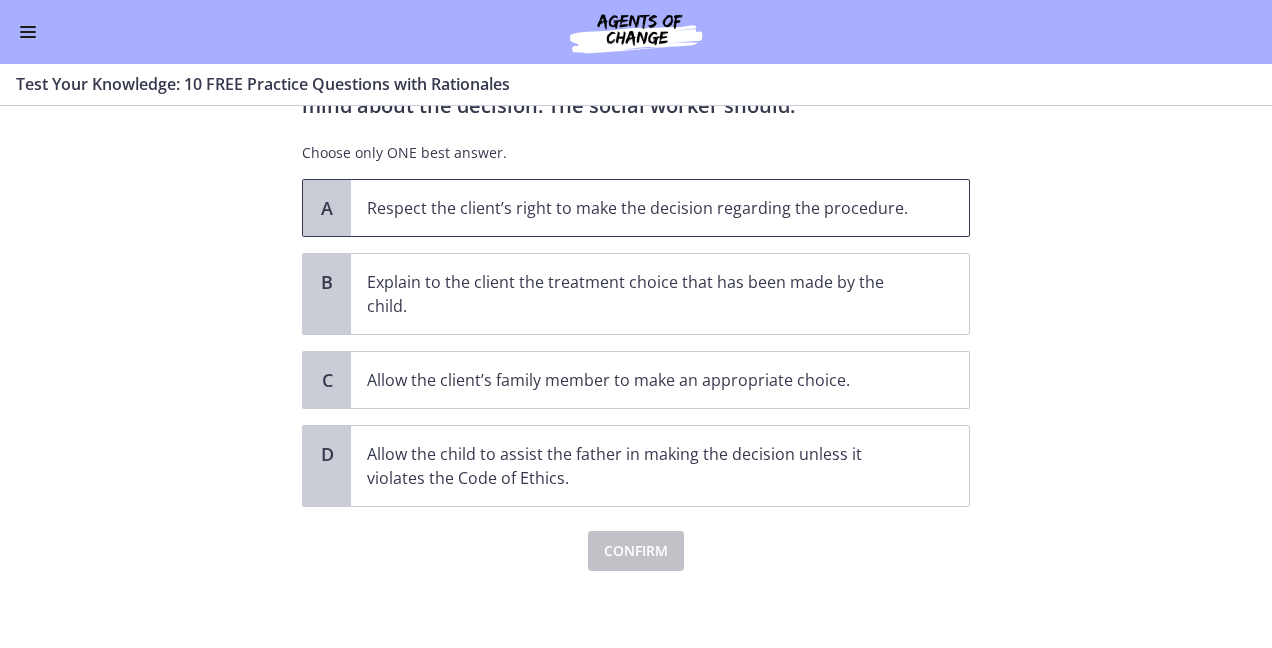 click on "Respect the client’s right to make the decision regarding the procedure." at bounding box center [660, 208] 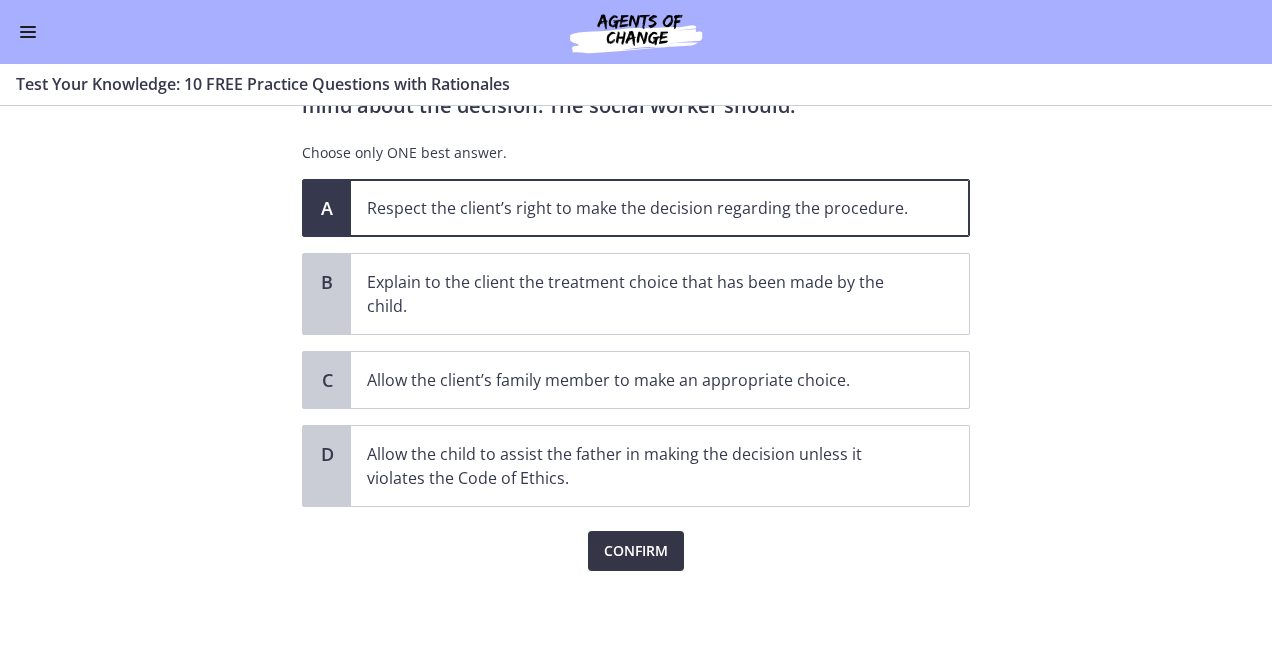 click on "Confirm" at bounding box center [636, 551] 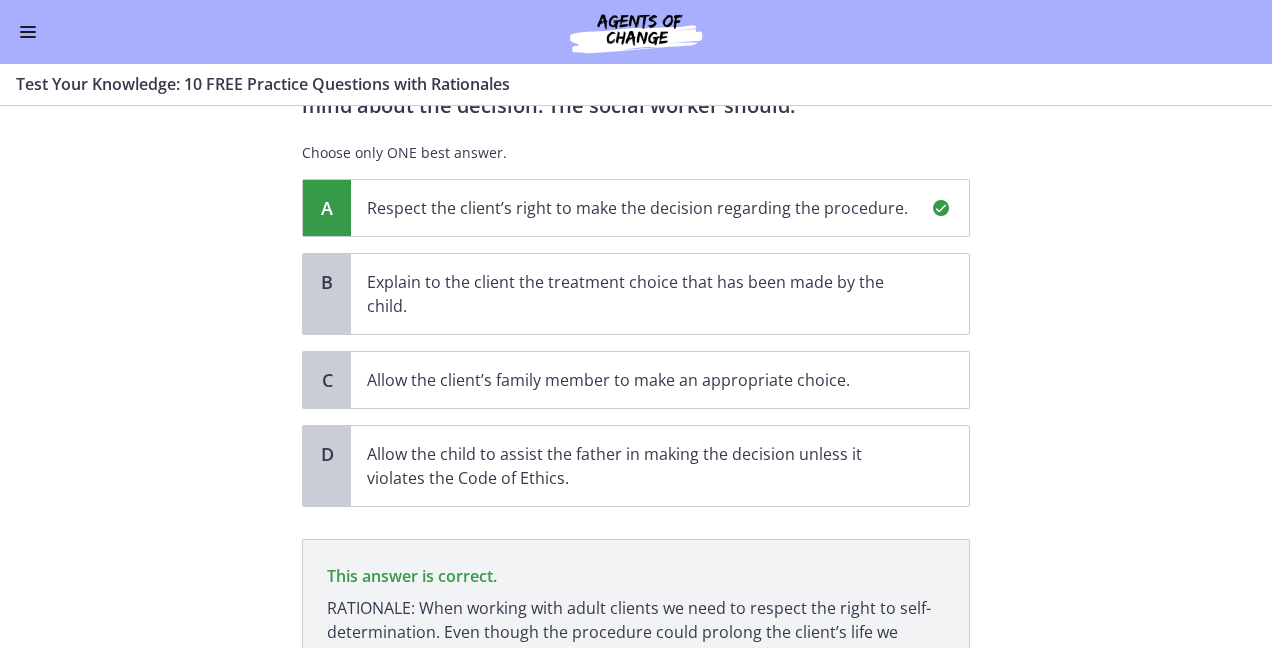 scroll, scrollTop: 390, scrollLeft: 0, axis: vertical 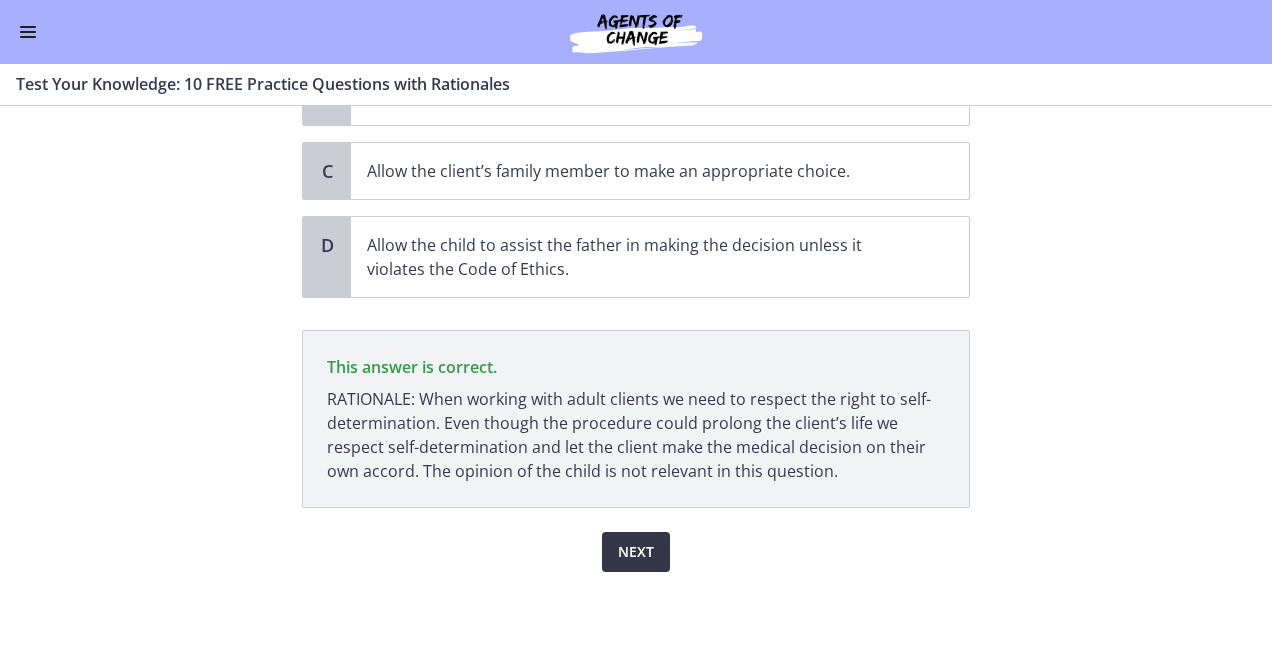 click on "Next" at bounding box center [636, 552] 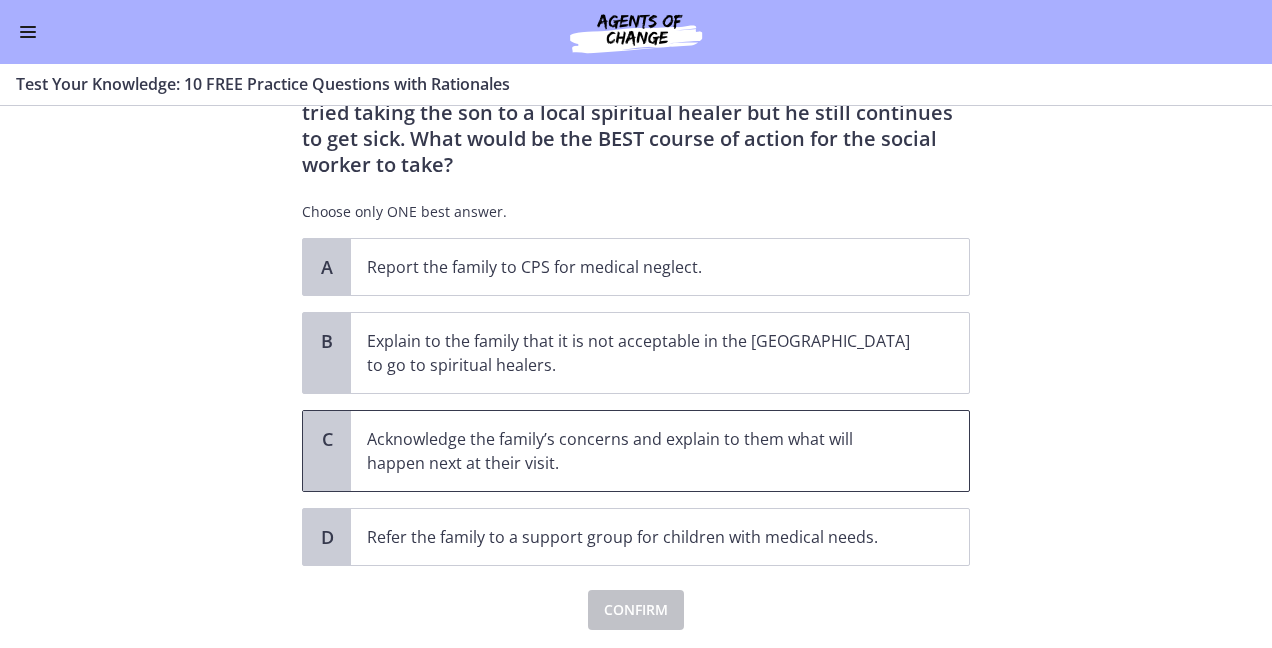 scroll, scrollTop: 233, scrollLeft: 0, axis: vertical 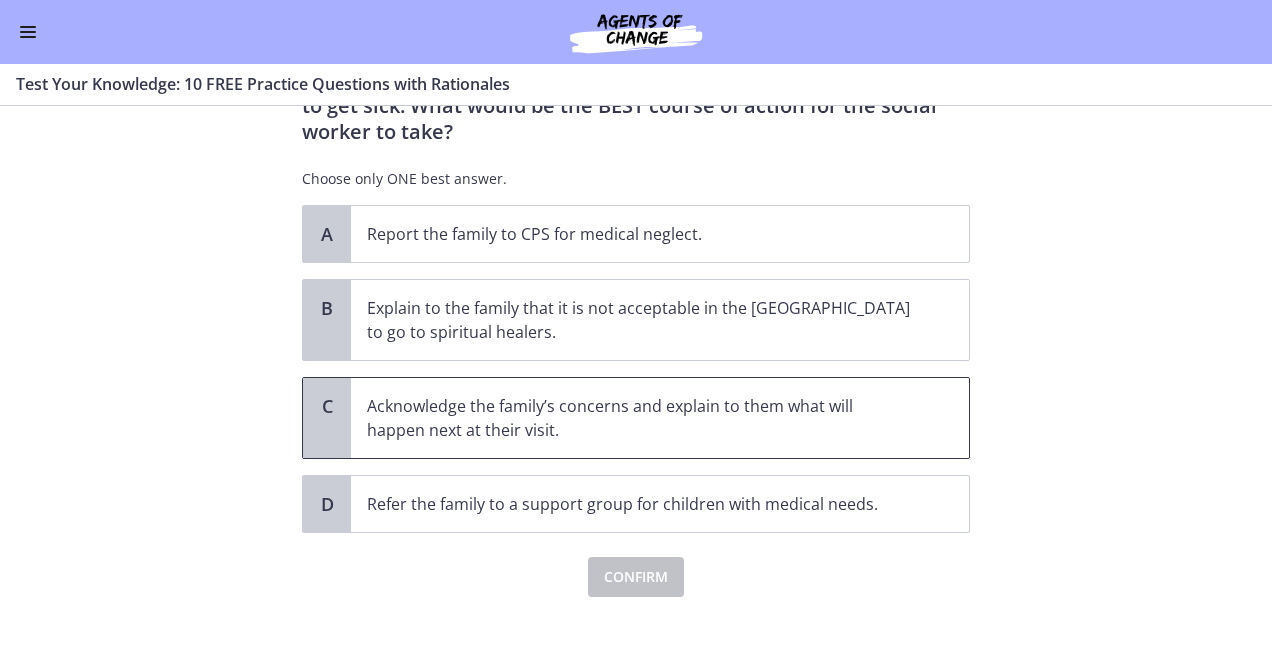 click on "Acknowledge the family’s concerns and explain to them what will happen next at their visit." at bounding box center [640, 418] 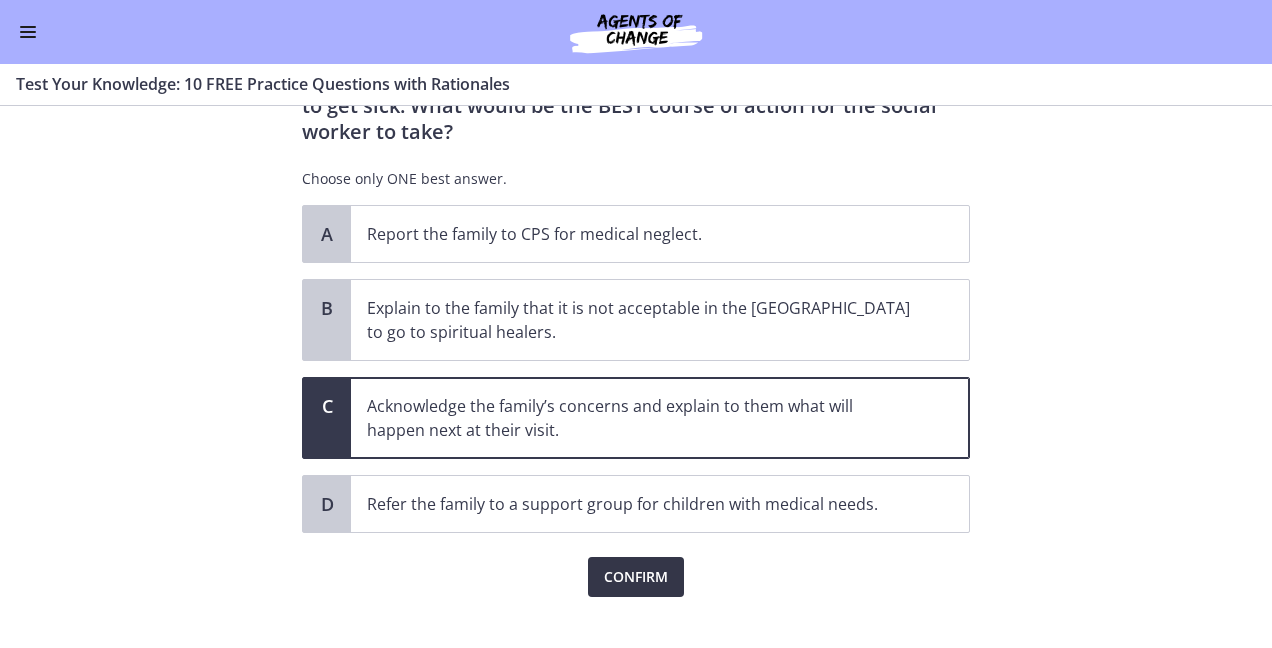 click on "Confirm" at bounding box center [636, 577] 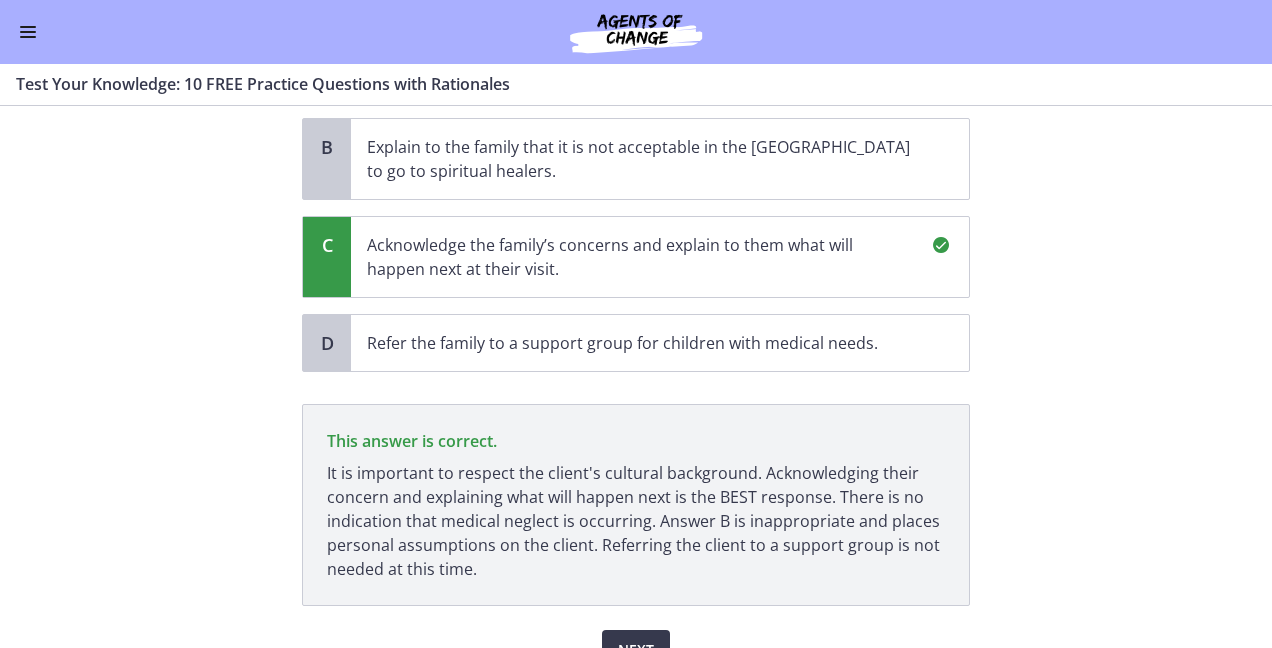 scroll, scrollTop: 466, scrollLeft: 0, axis: vertical 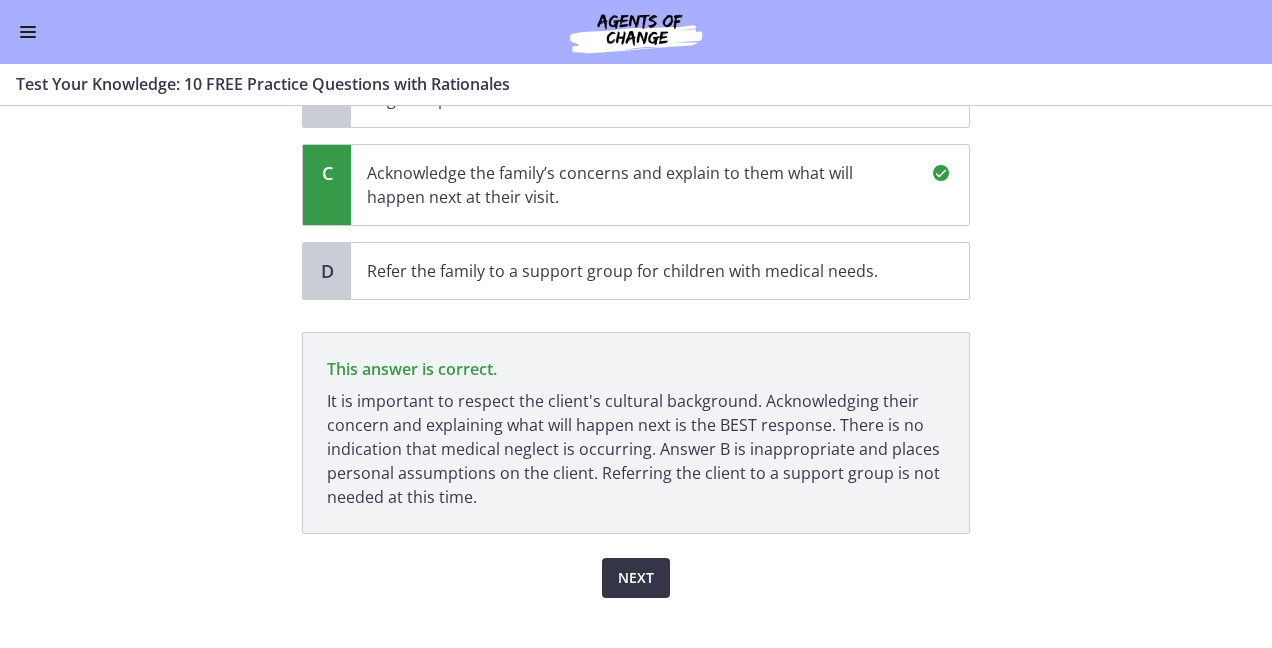 click on "Next" at bounding box center [636, 578] 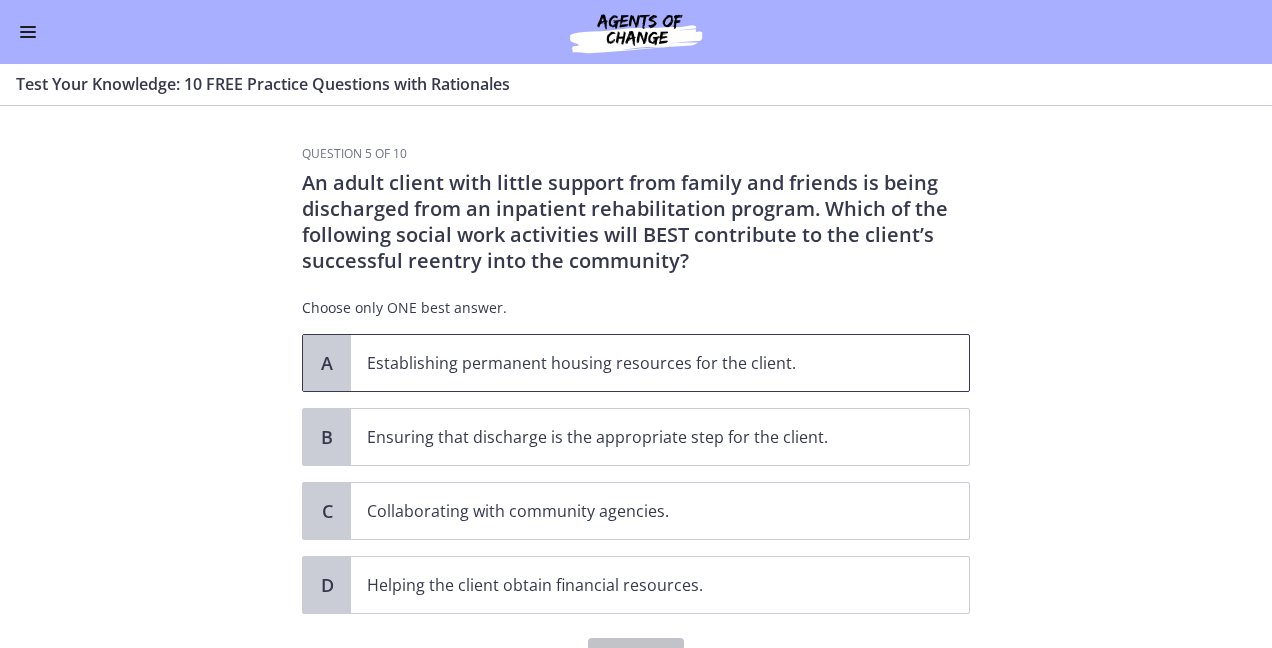 scroll, scrollTop: 100, scrollLeft: 0, axis: vertical 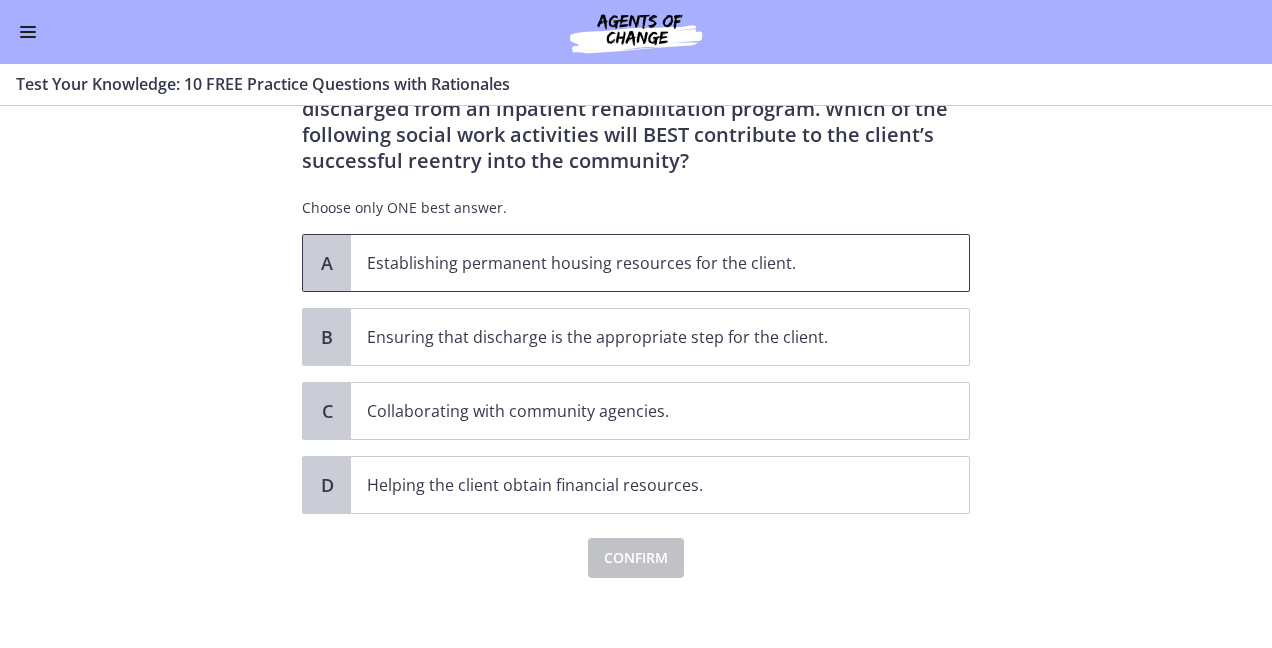 click on "Establishing permanent housing resources for the client." at bounding box center [640, 263] 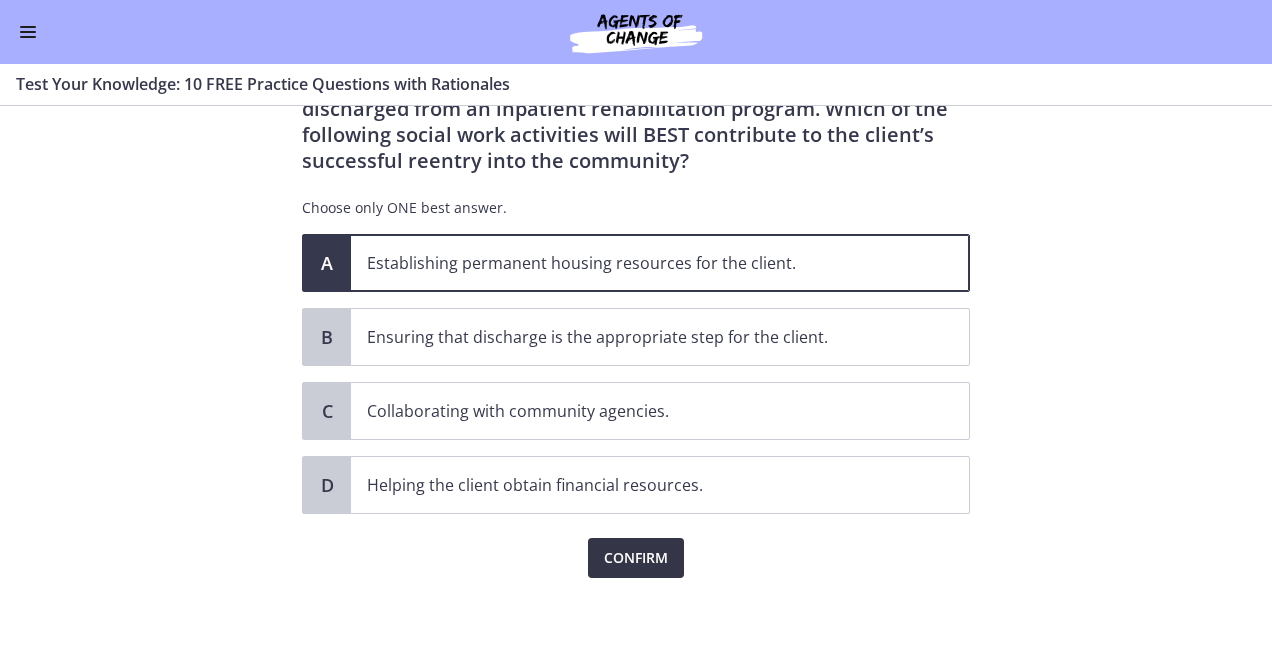 click on "Confirm" at bounding box center [636, 558] 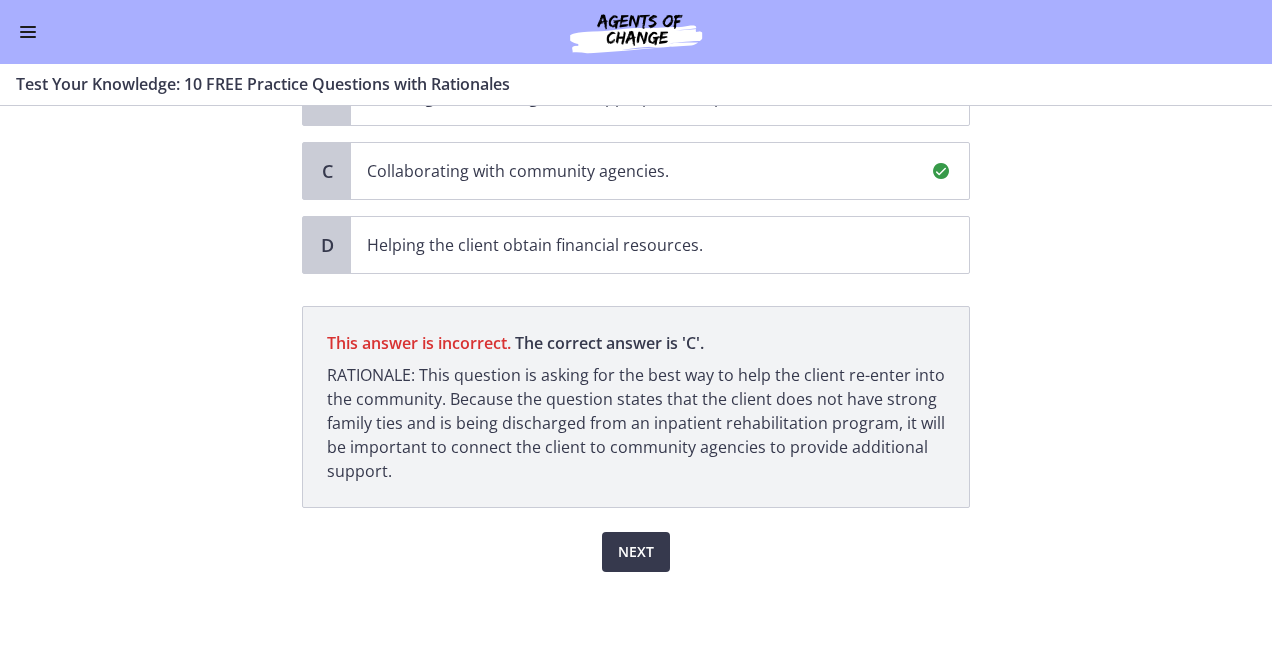 scroll, scrollTop: 240, scrollLeft: 0, axis: vertical 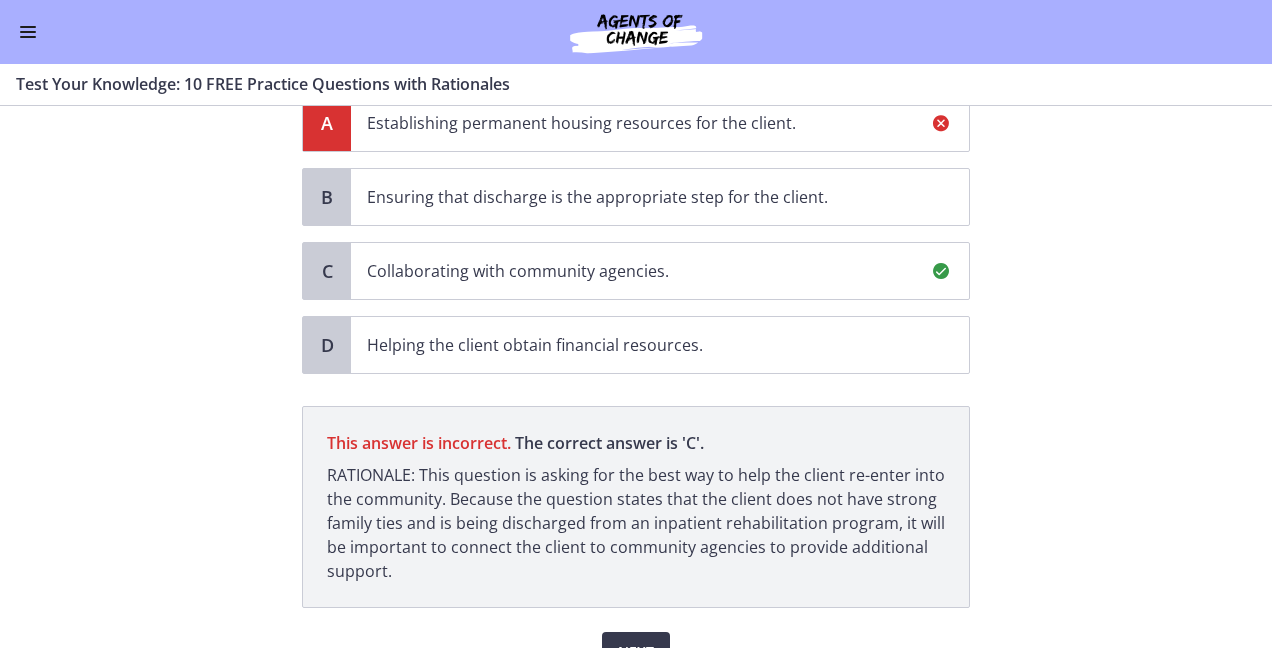 click on "Collaborating with community agencies." at bounding box center (640, 271) 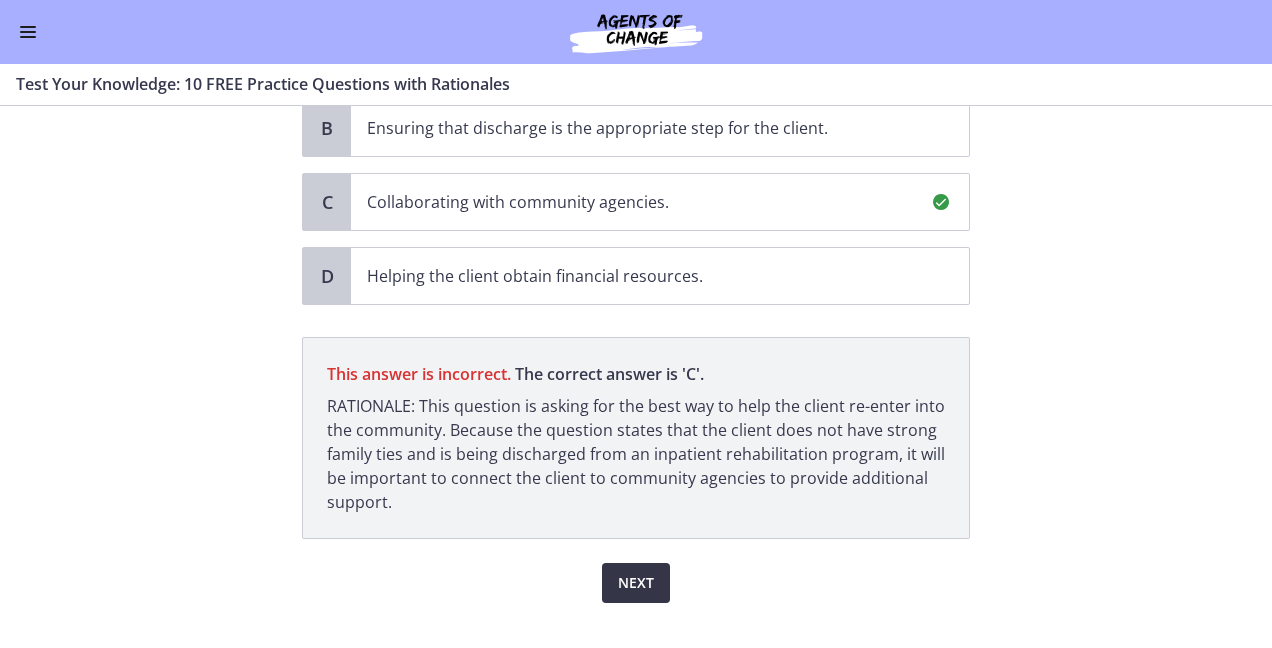 scroll, scrollTop: 340, scrollLeft: 0, axis: vertical 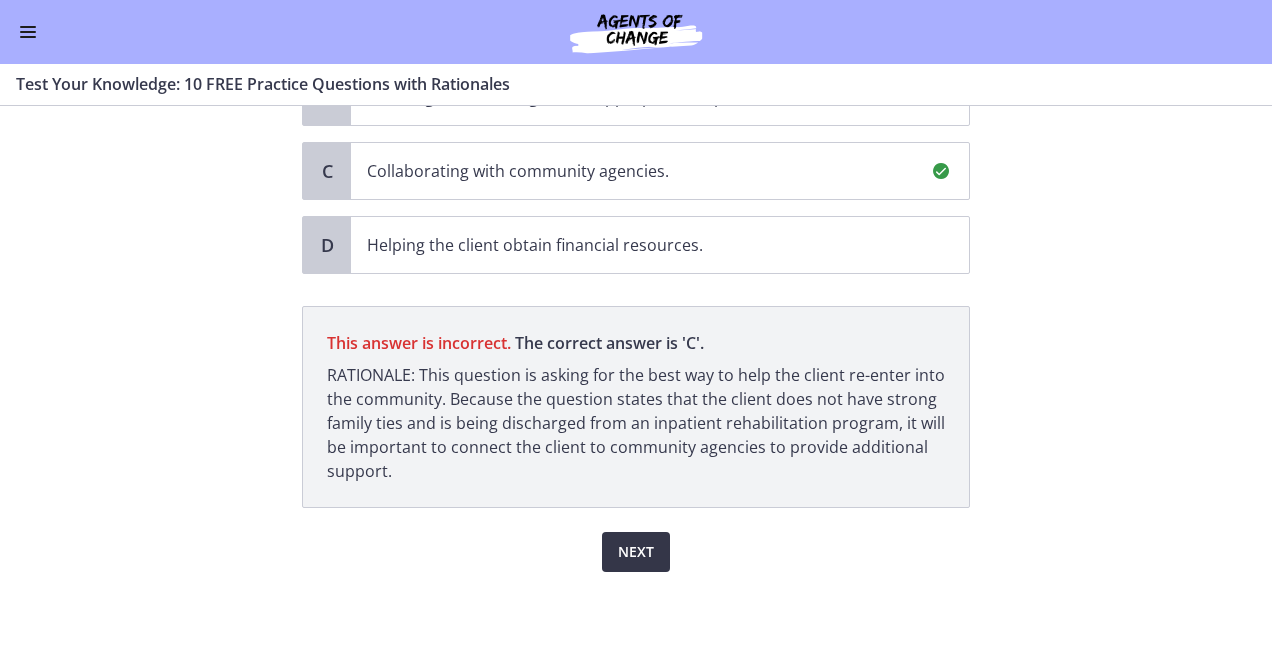 click on "Next" at bounding box center (636, 552) 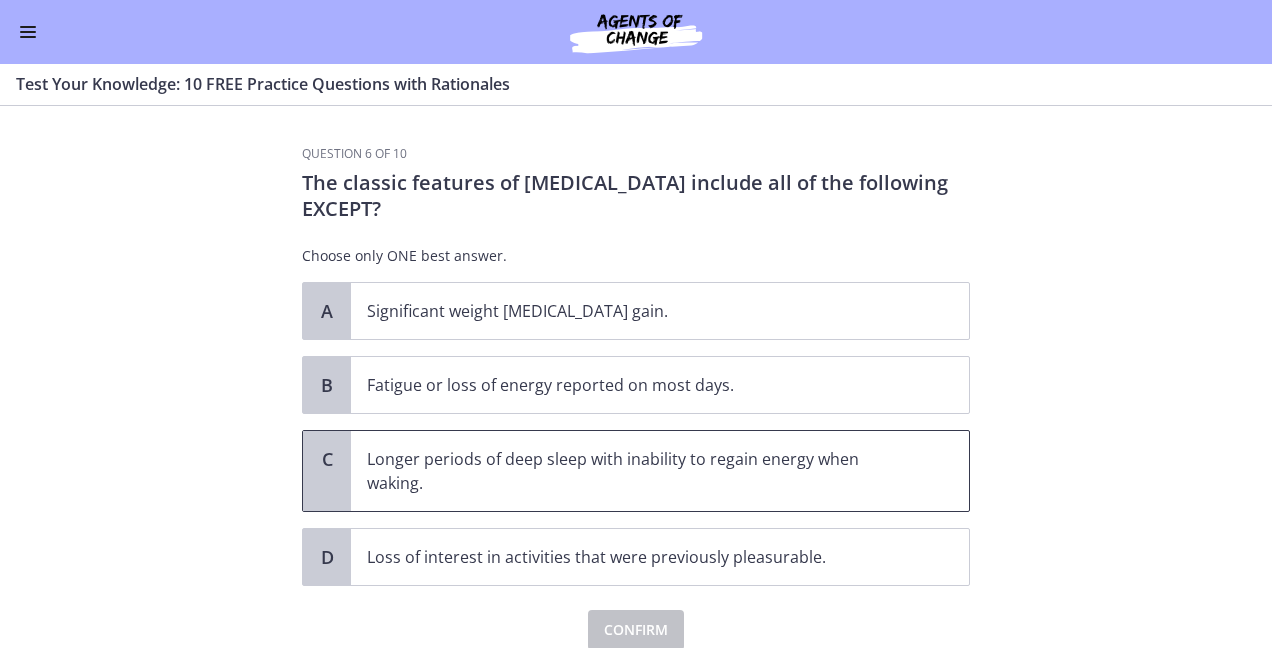 click on "Longer periods of deep sleep with inability to regain energy when waking." at bounding box center (640, 471) 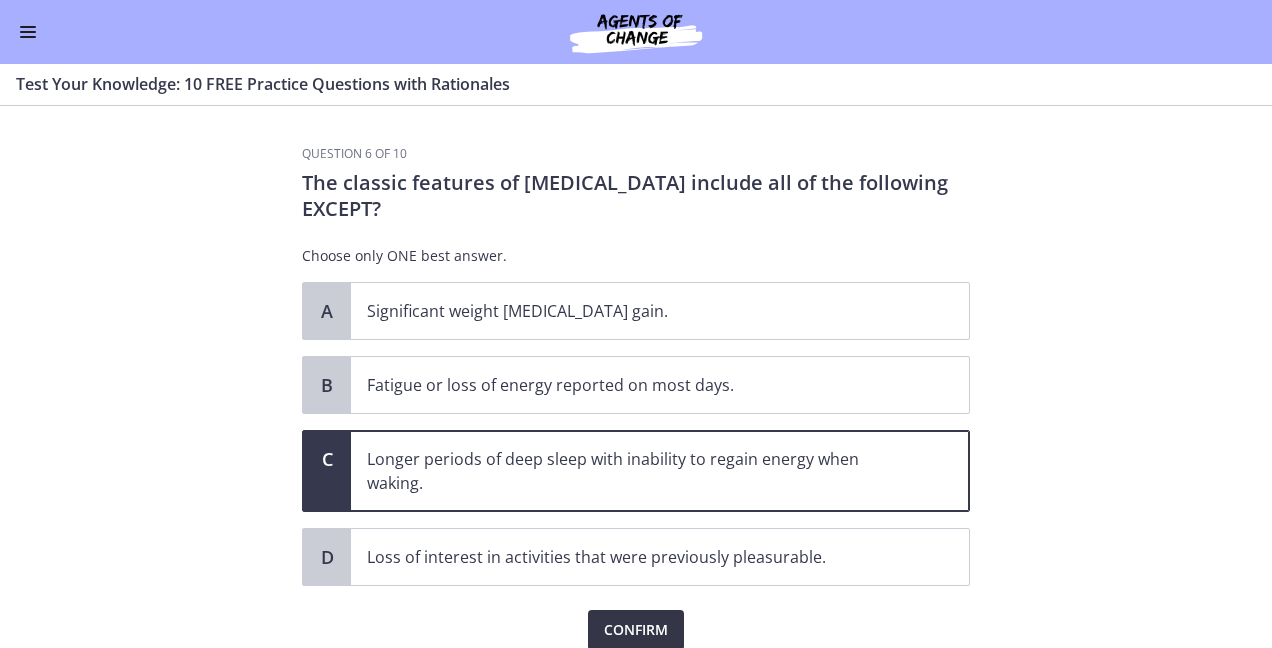 click on "Confirm" at bounding box center (636, 630) 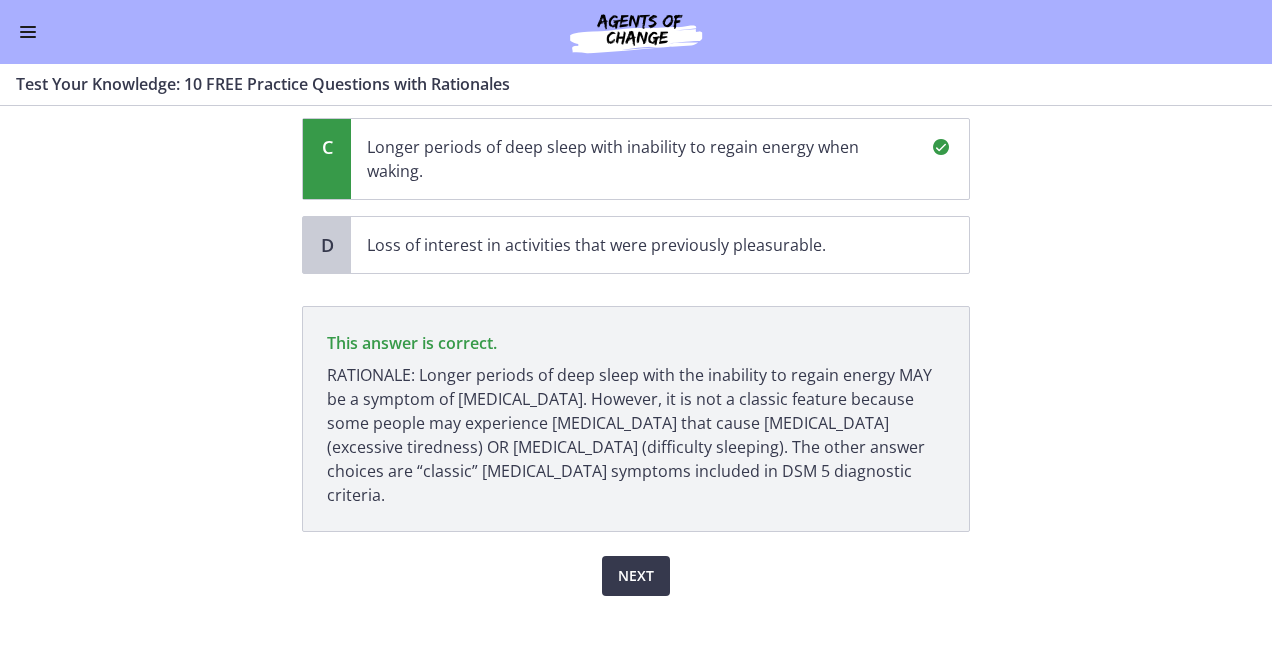 scroll, scrollTop: 312, scrollLeft: 0, axis: vertical 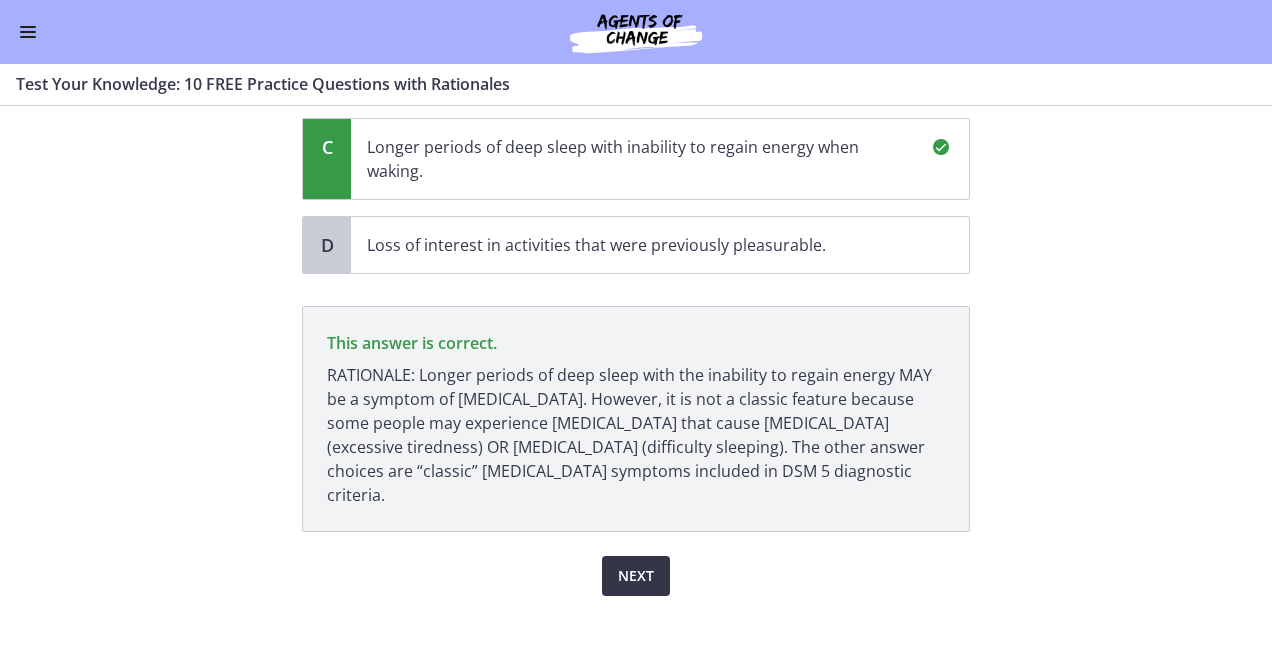 click on "Next" at bounding box center (636, 576) 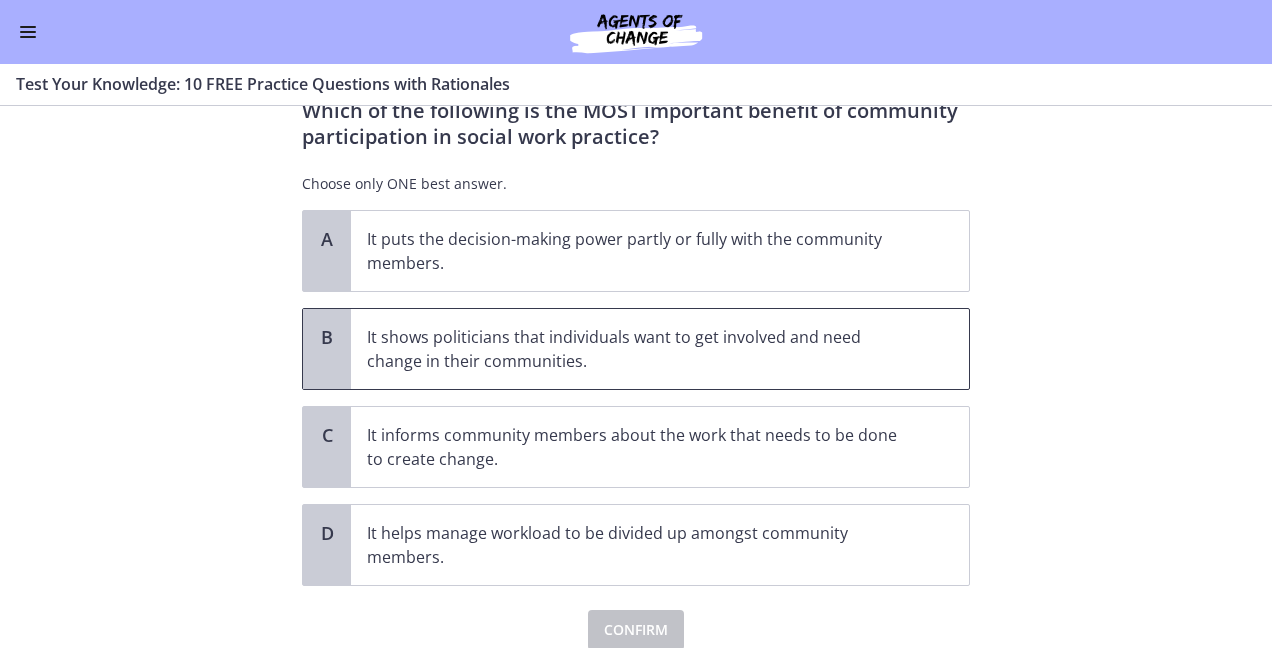 scroll, scrollTop: 100, scrollLeft: 0, axis: vertical 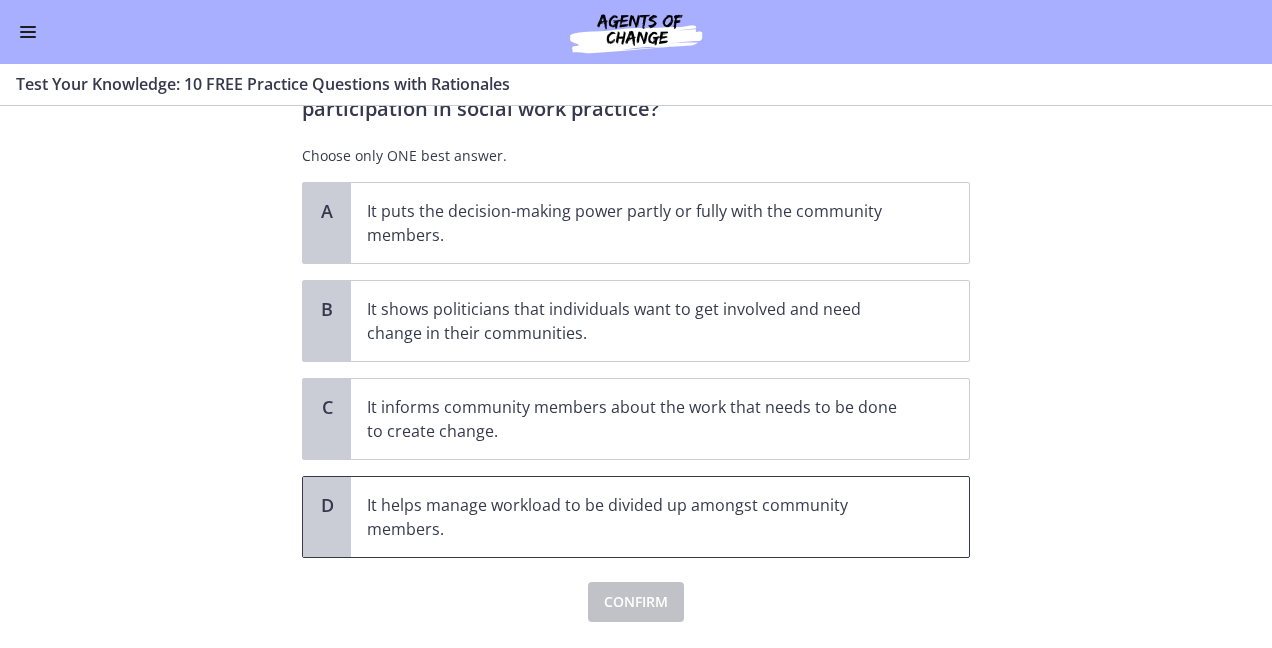 click on "It helps manage workload to be divided up amongst community members." at bounding box center [640, 517] 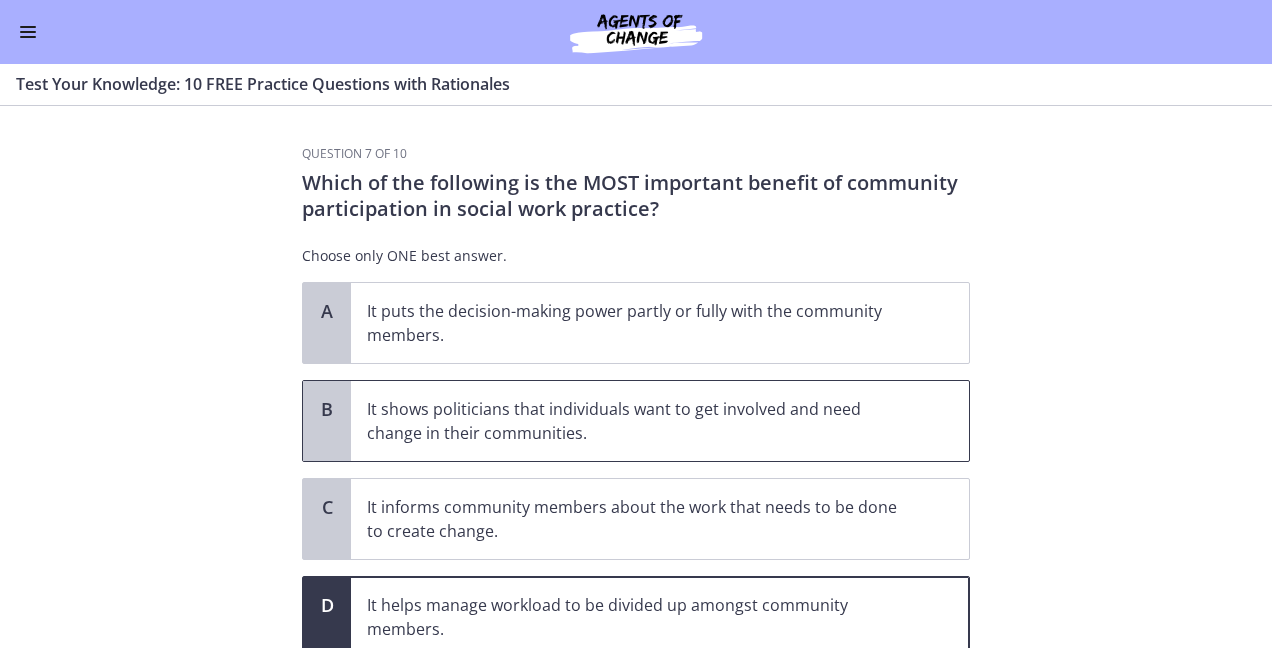scroll, scrollTop: 100, scrollLeft: 0, axis: vertical 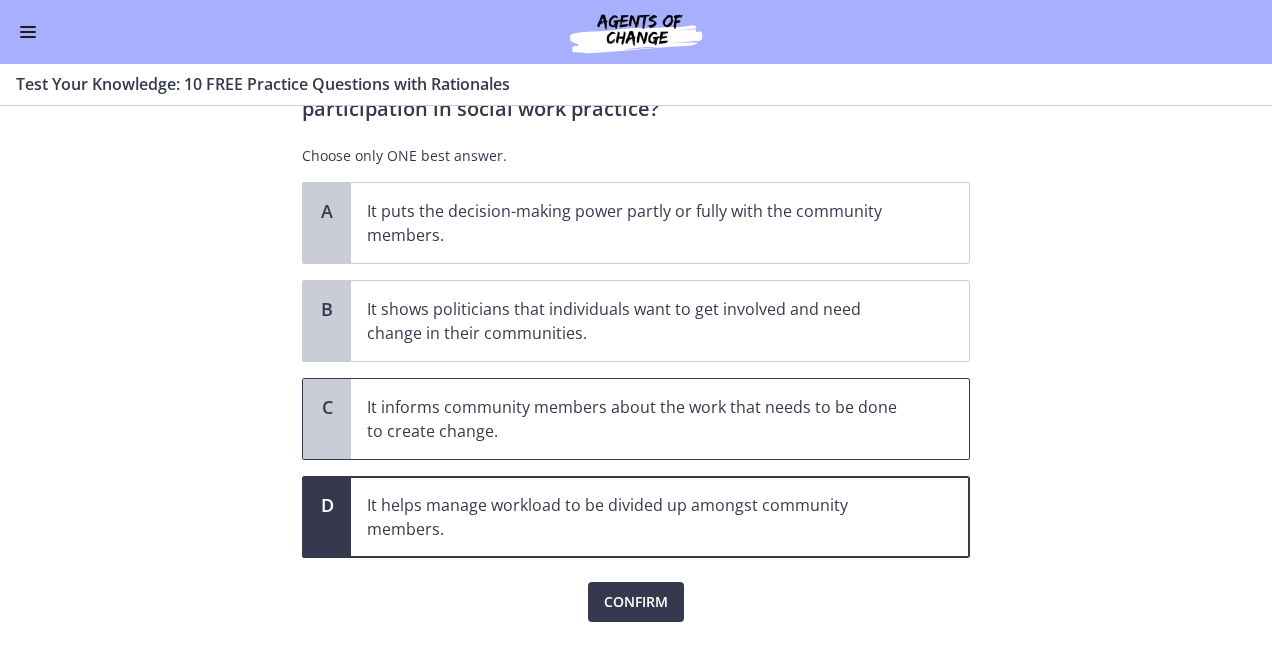 click on "It informs community members about the work that needs to be done to create change." at bounding box center (660, 419) 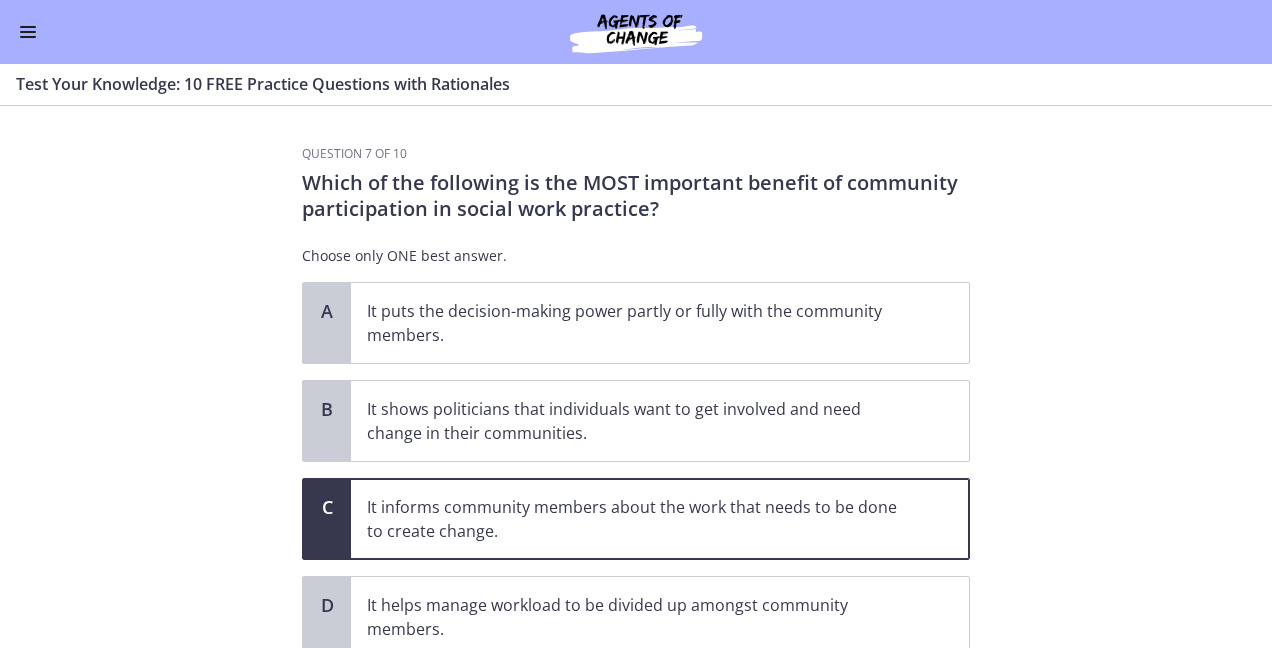 scroll, scrollTop: 100, scrollLeft: 0, axis: vertical 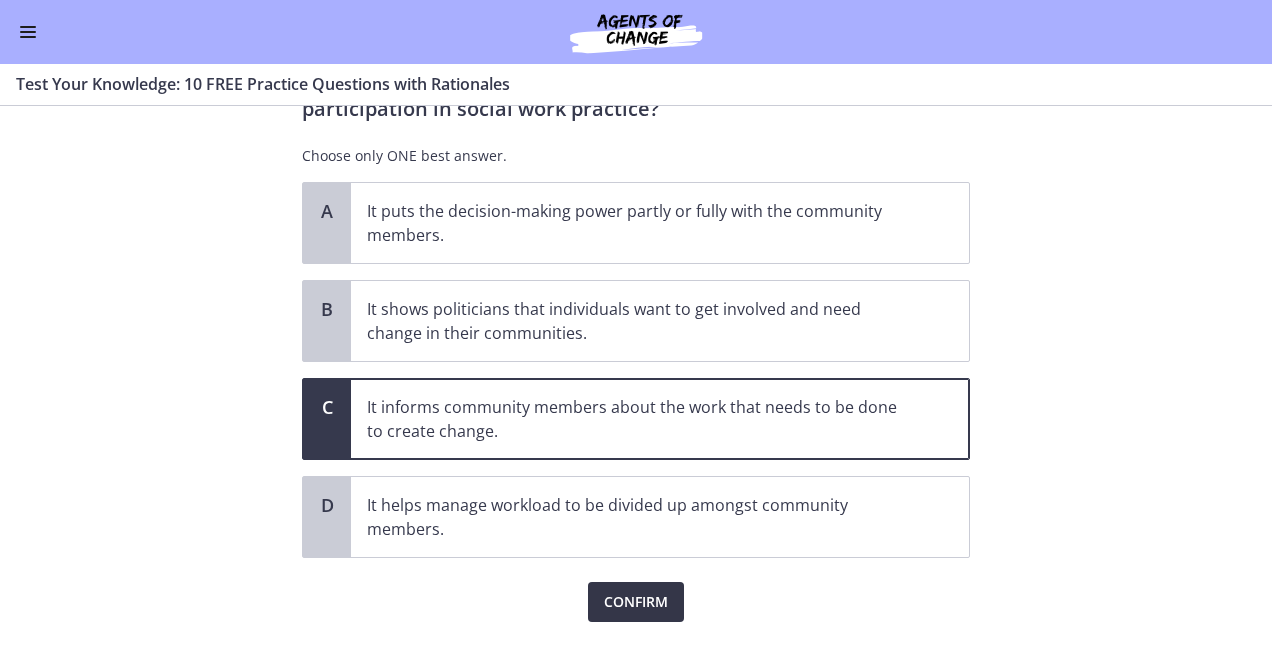 click on "Confirm" at bounding box center (636, 602) 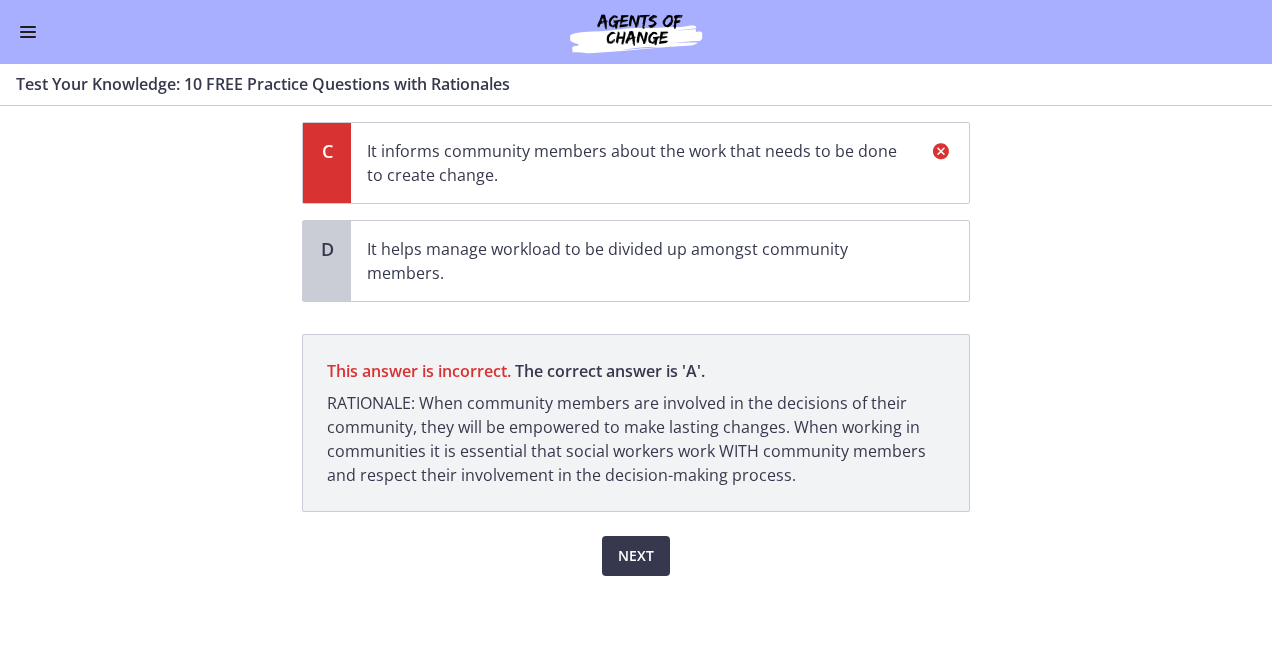 scroll, scrollTop: 360, scrollLeft: 0, axis: vertical 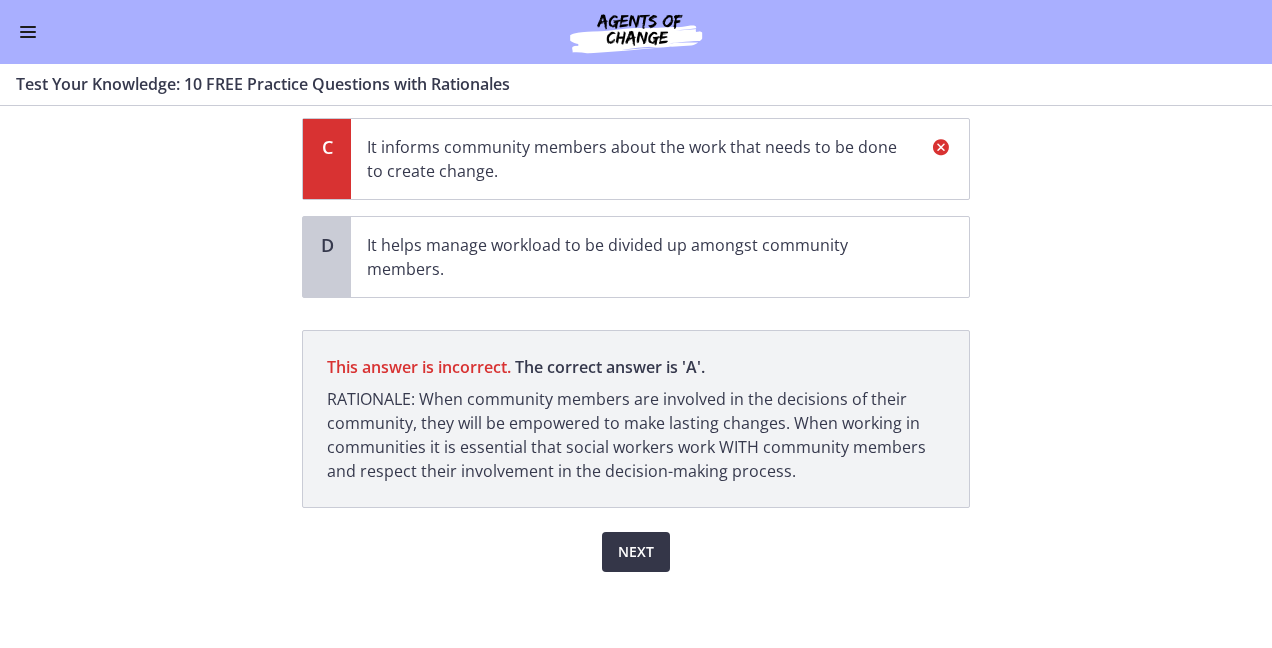 click on "Next" at bounding box center [636, 552] 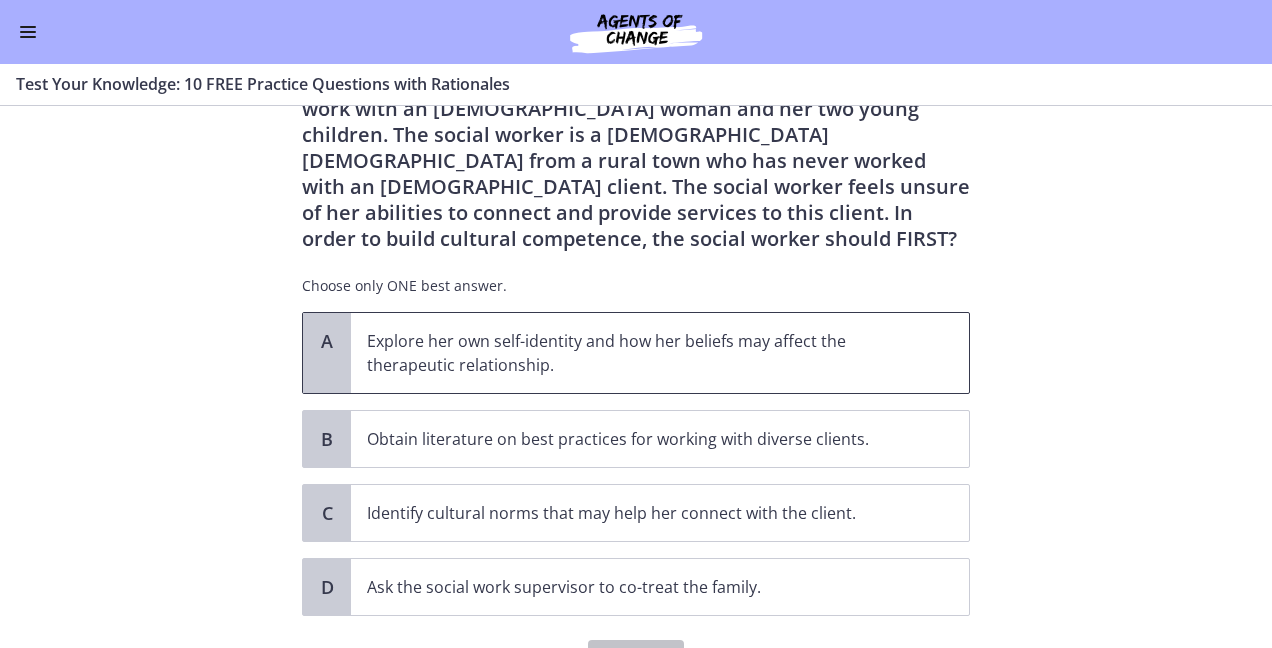 scroll, scrollTop: 200, scrollLeft: 0, axis: vertical 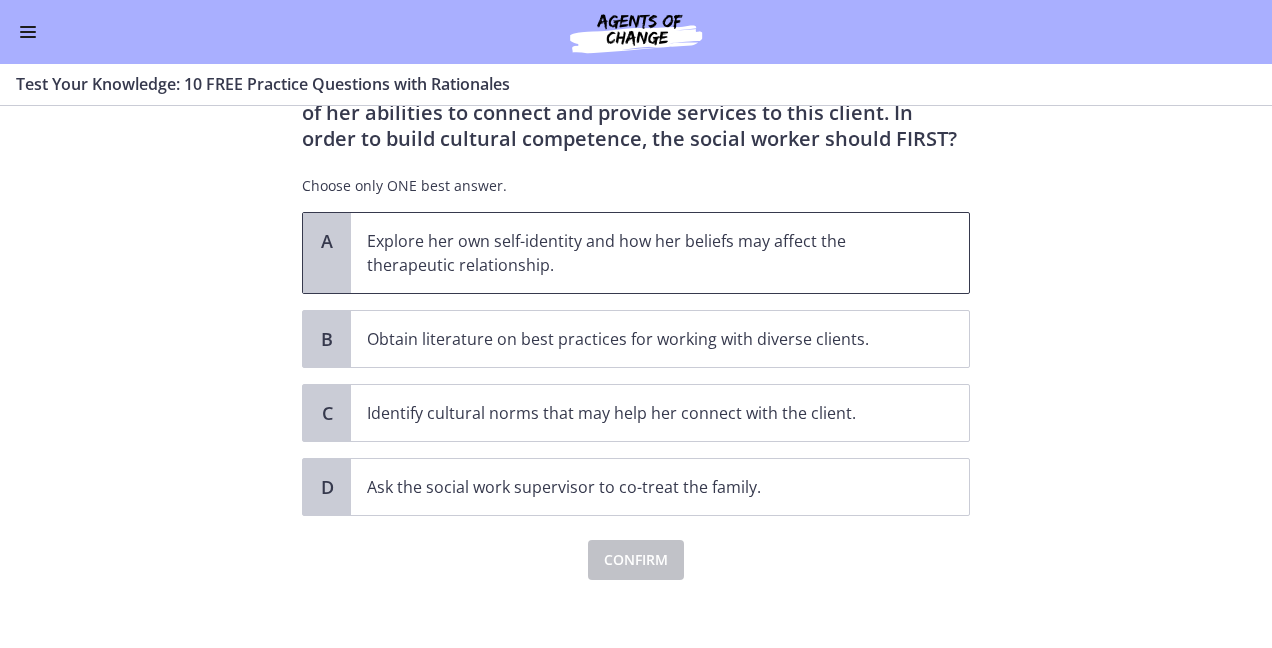click on "Explore her own self-identity and how her beliefs may affect the therapeutic relationship." at bounding box center [640, 253] 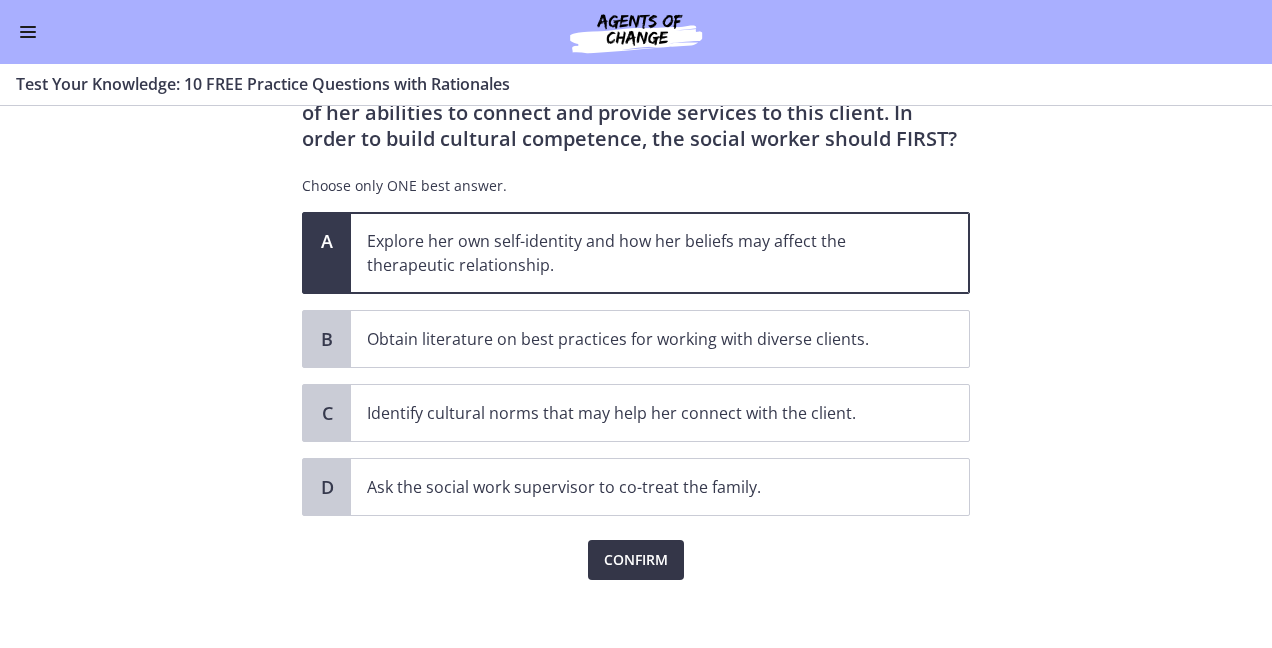 click on "Confirm" at bounding box center (636, 560) 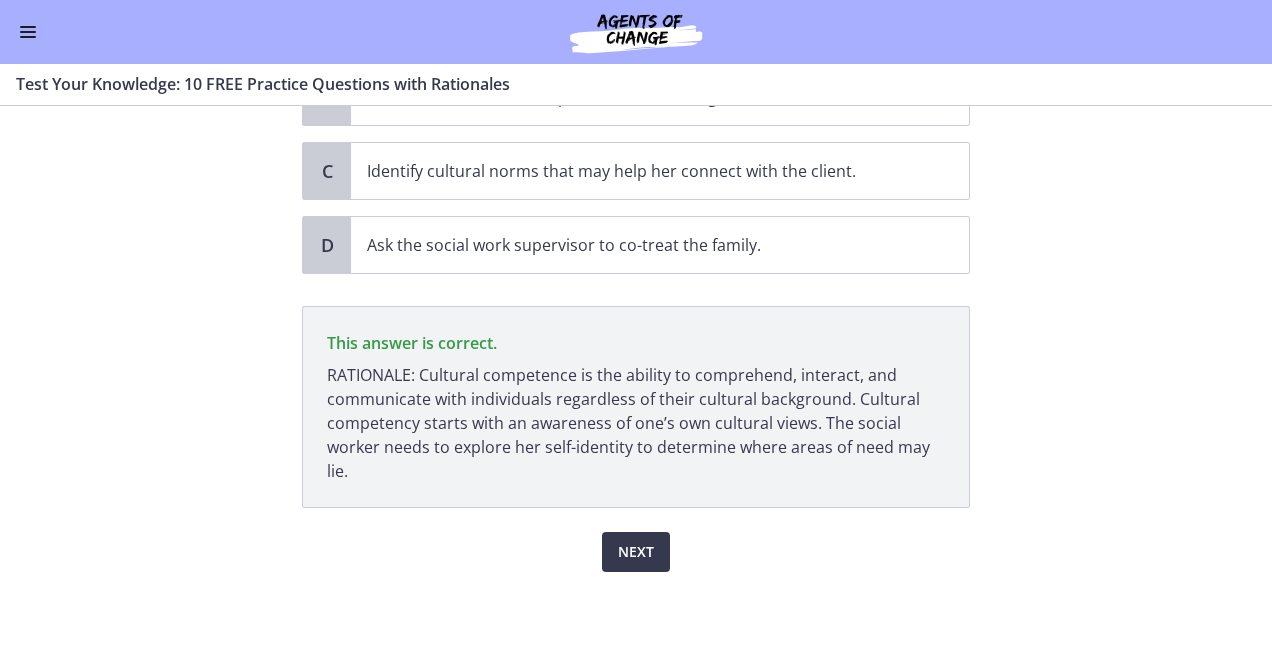 scroll, scrollTop: 442, scrollLeft: 0, axis: vertical 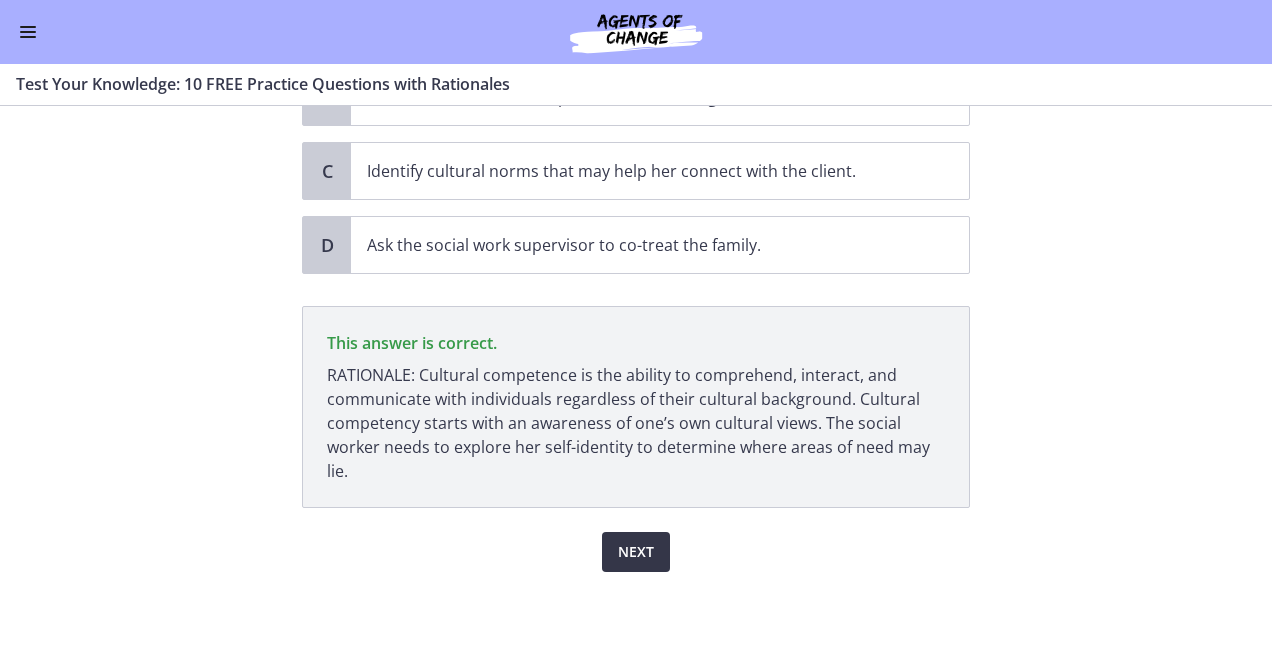 click on "Next" at bounding box center (636, 552) 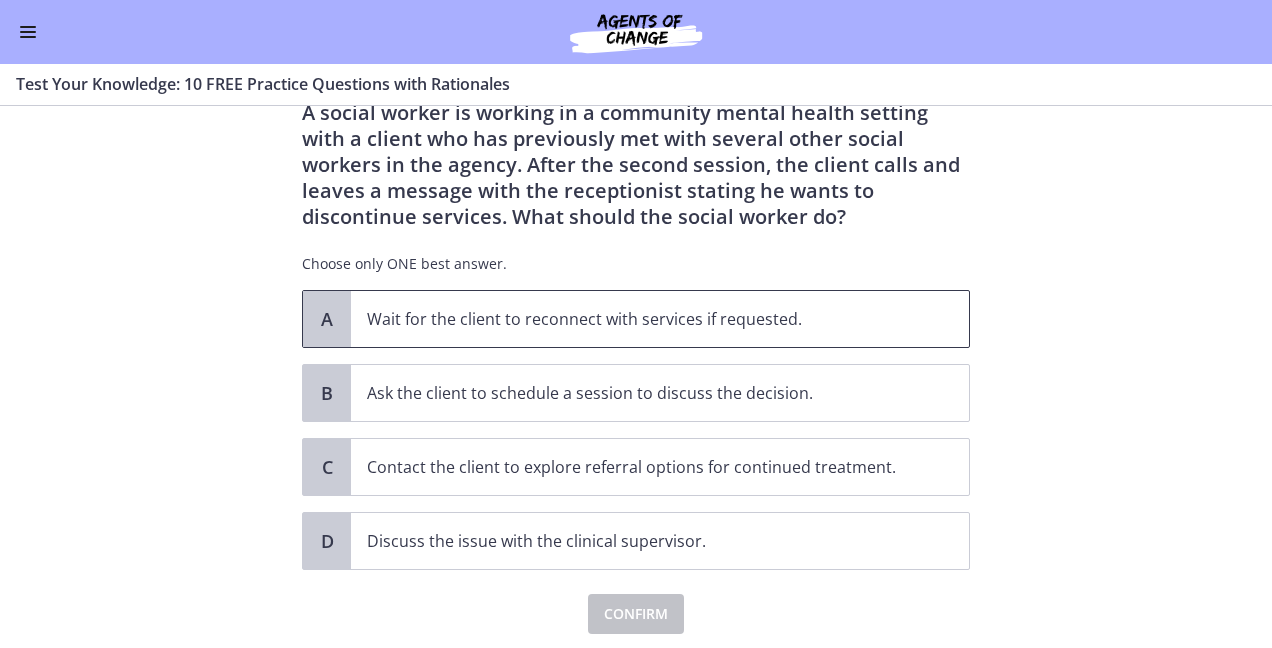 scroll, scrollTop: 100, scrollLeft: 0, axis: vertical 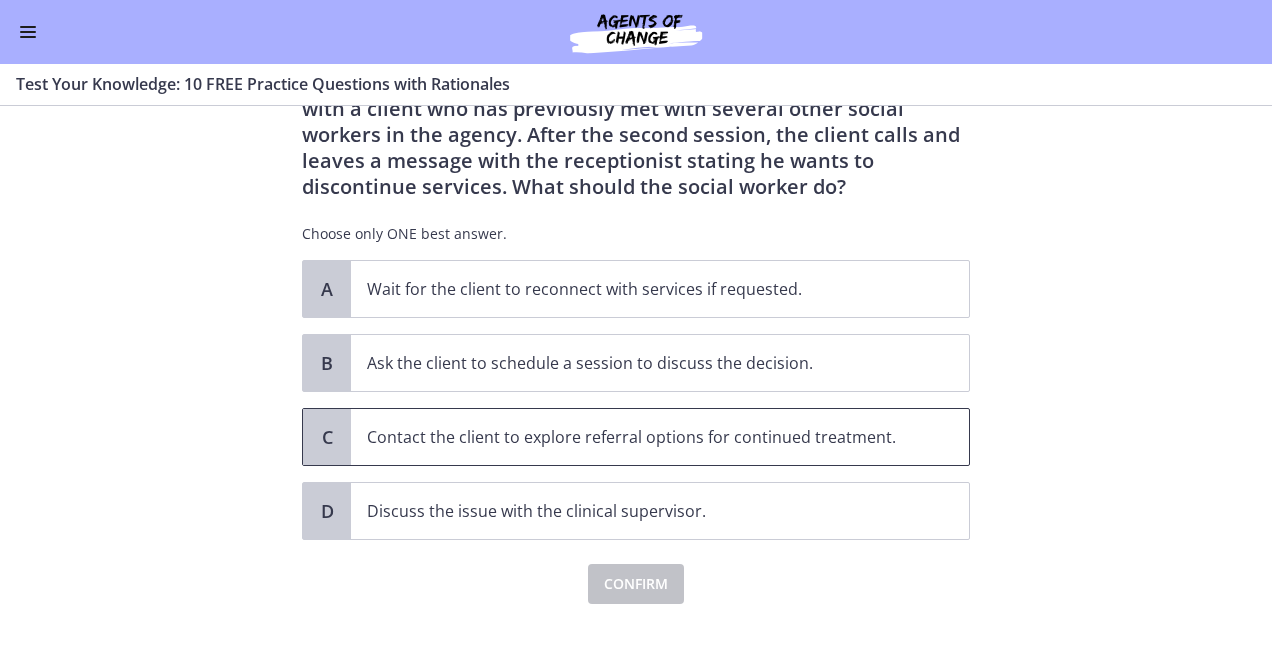 click on "Contact the client to explore referral options for continued treatment." at bounding box center [660, 437] 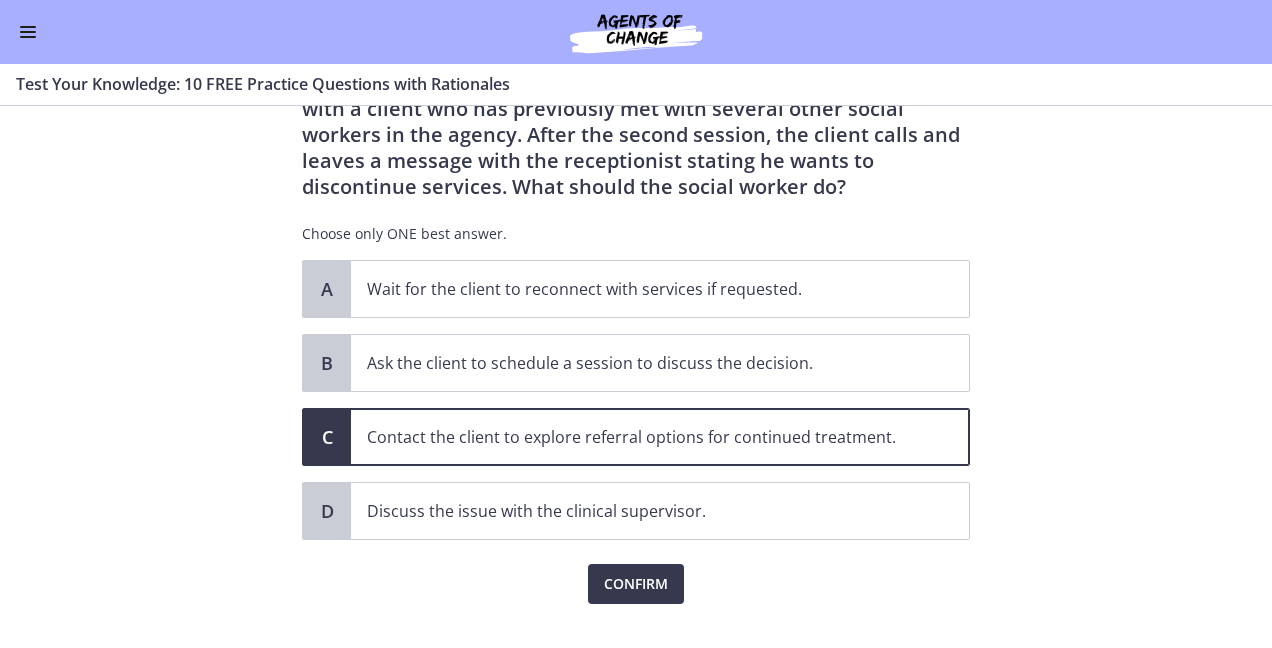 scroll, scrollTop: 0, scrollLeft: 0, axis: both 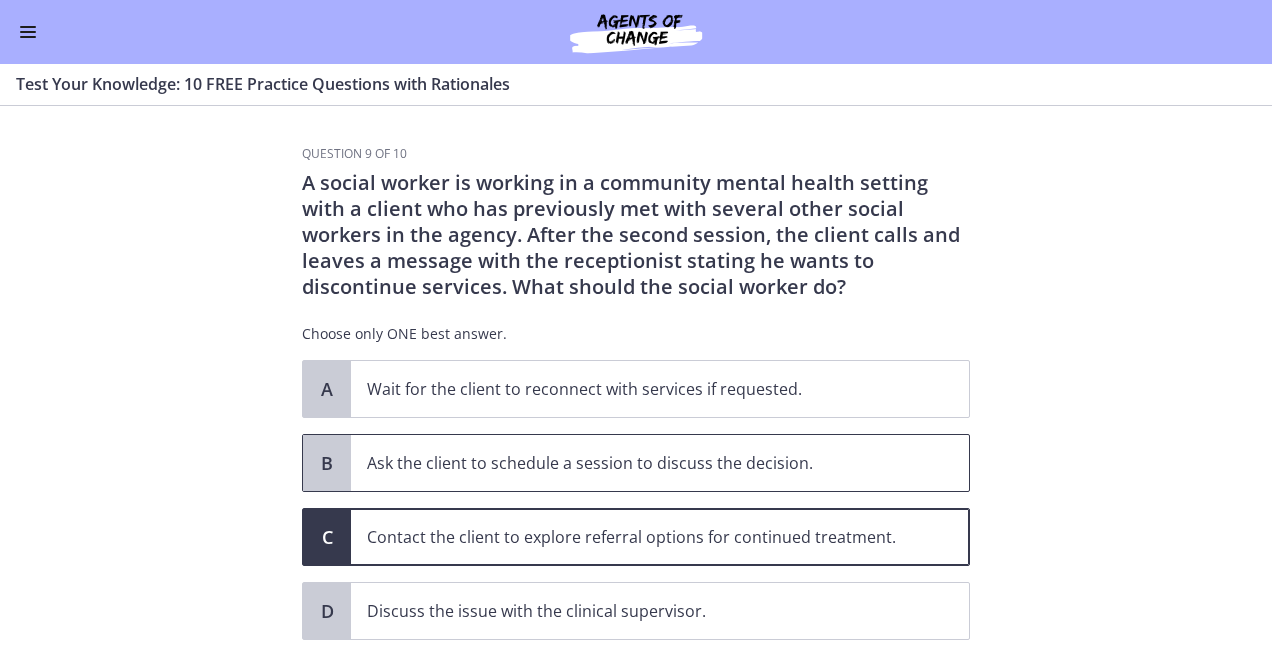 click on "Ask the client to schedule a session to discuss the decision." at bounding box center [660, 463] 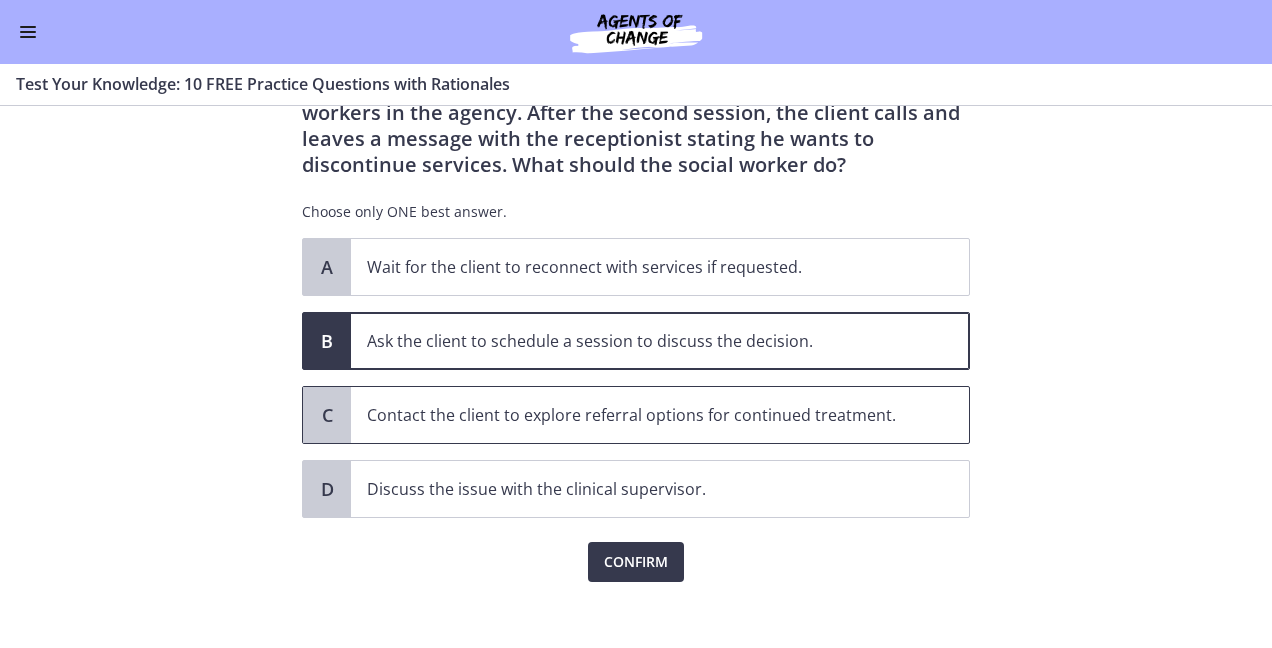 scroll, scrollTop: 133, scrollLeft: 0, axis: vertical 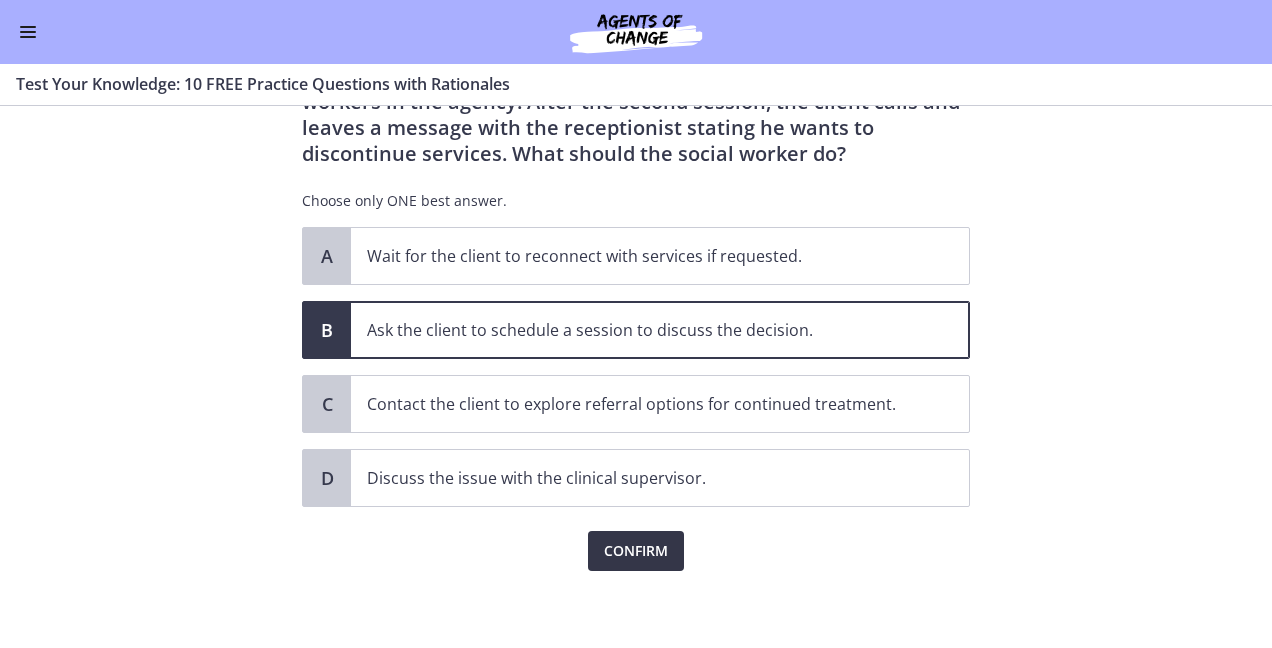 click on "Confirm" at bounding box center [636, 551] 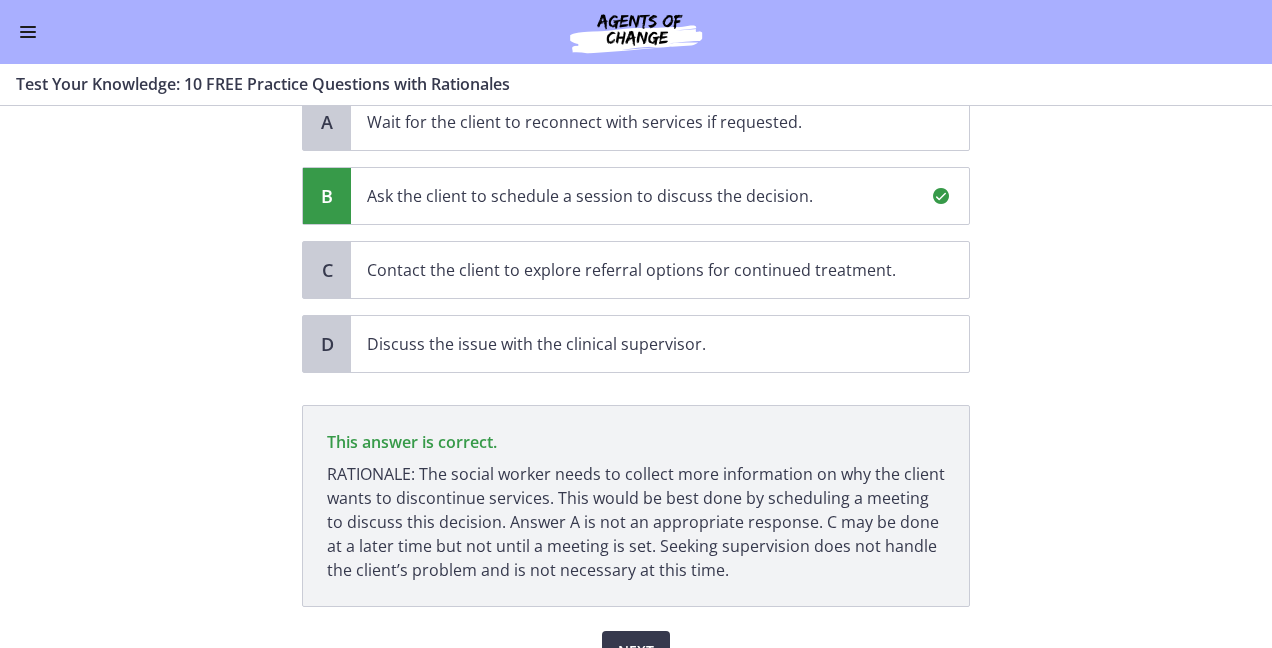 scroll, scrollTop: 366, scrollLeft: 0, axis: vertical 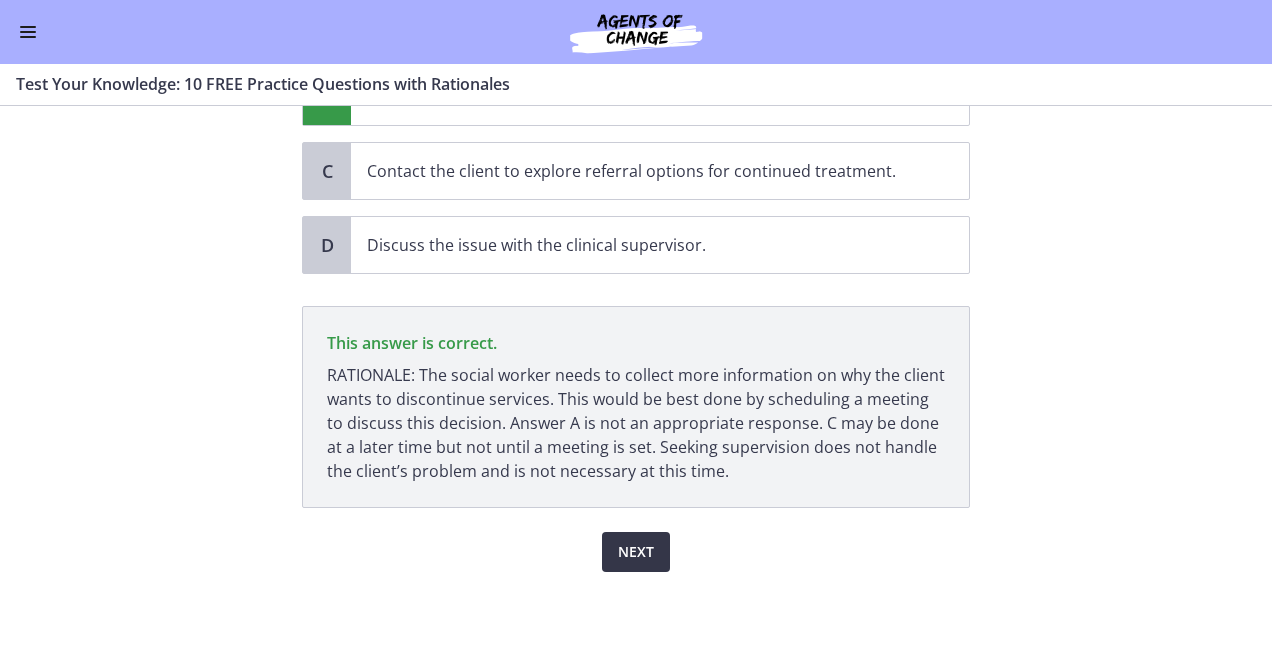 click on "Next" at bounding box center [636, 552] 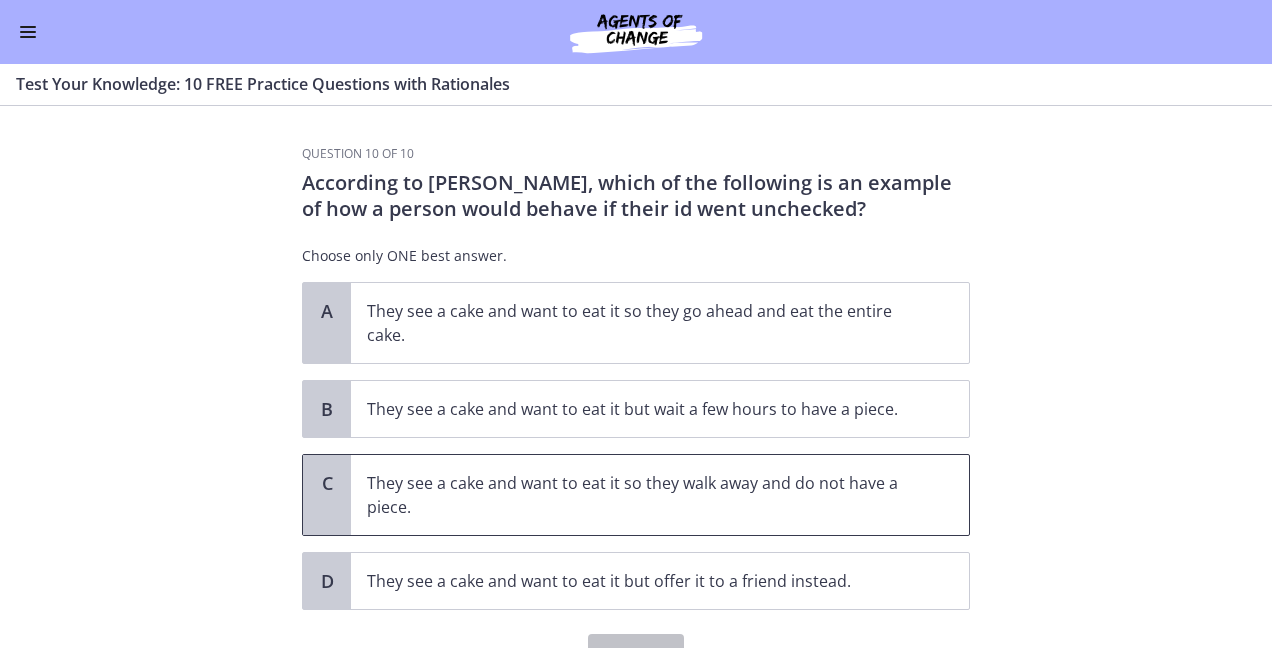 scroll, scrollTop: 100, scrollLeft: 0, axis: vertical 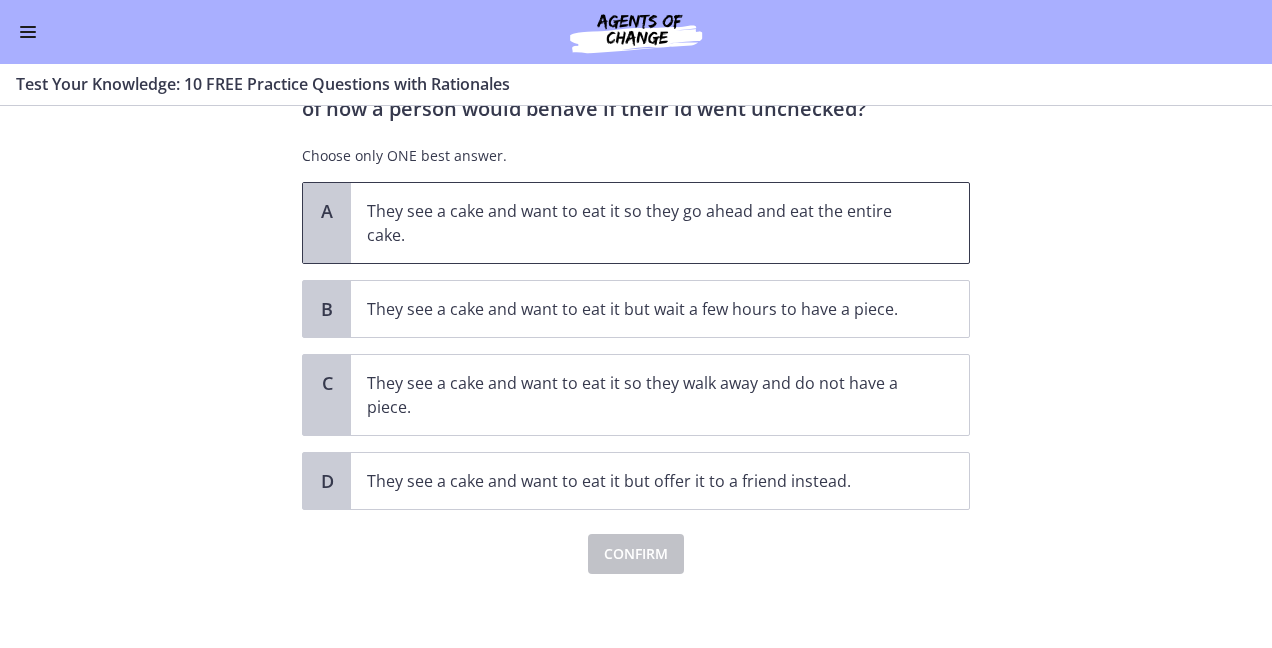 click on "They see a cake and want to eat it so they go ahead and eat the entire cake." at bounding box center [640, 223] 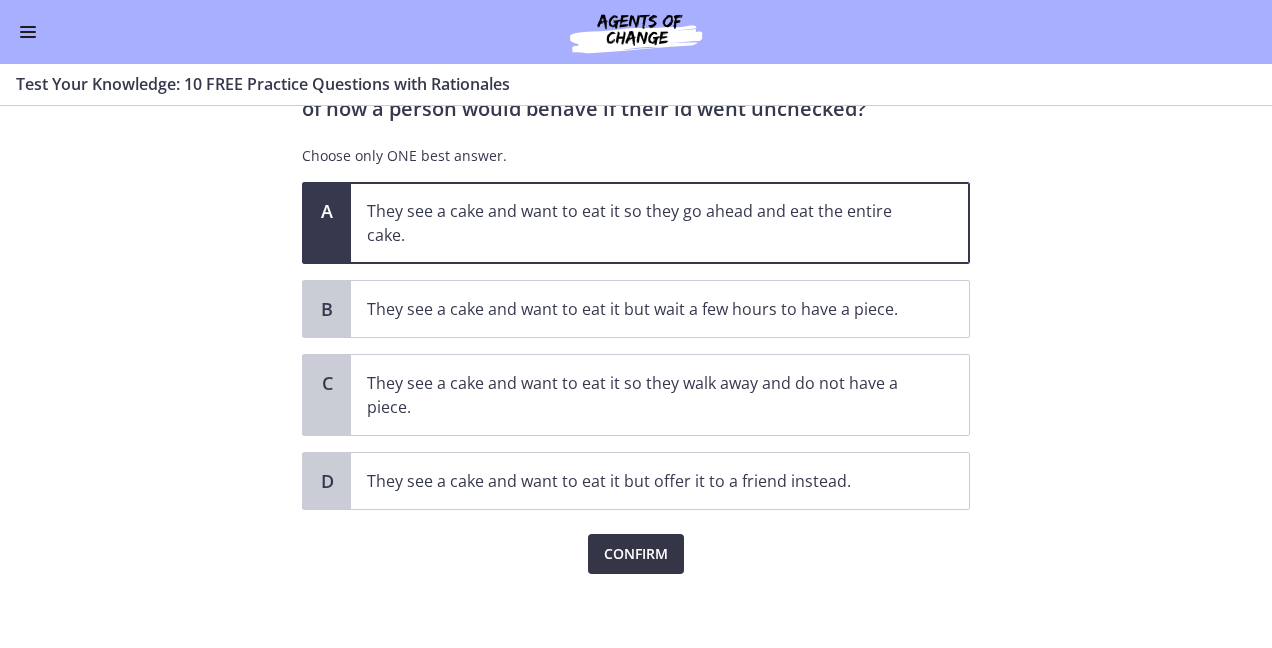 click on "Confirm" at bounding box center [636, 554] 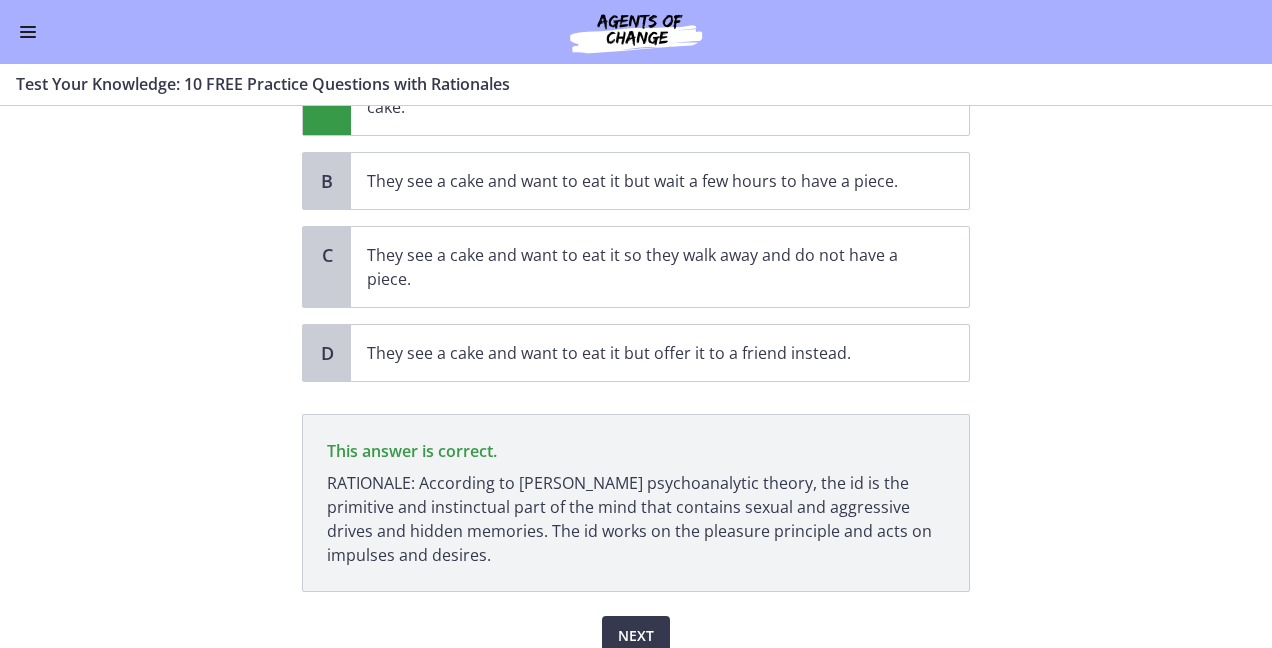 scroll, scrollTop: 312, scrollLeft: 0, axis: vertical 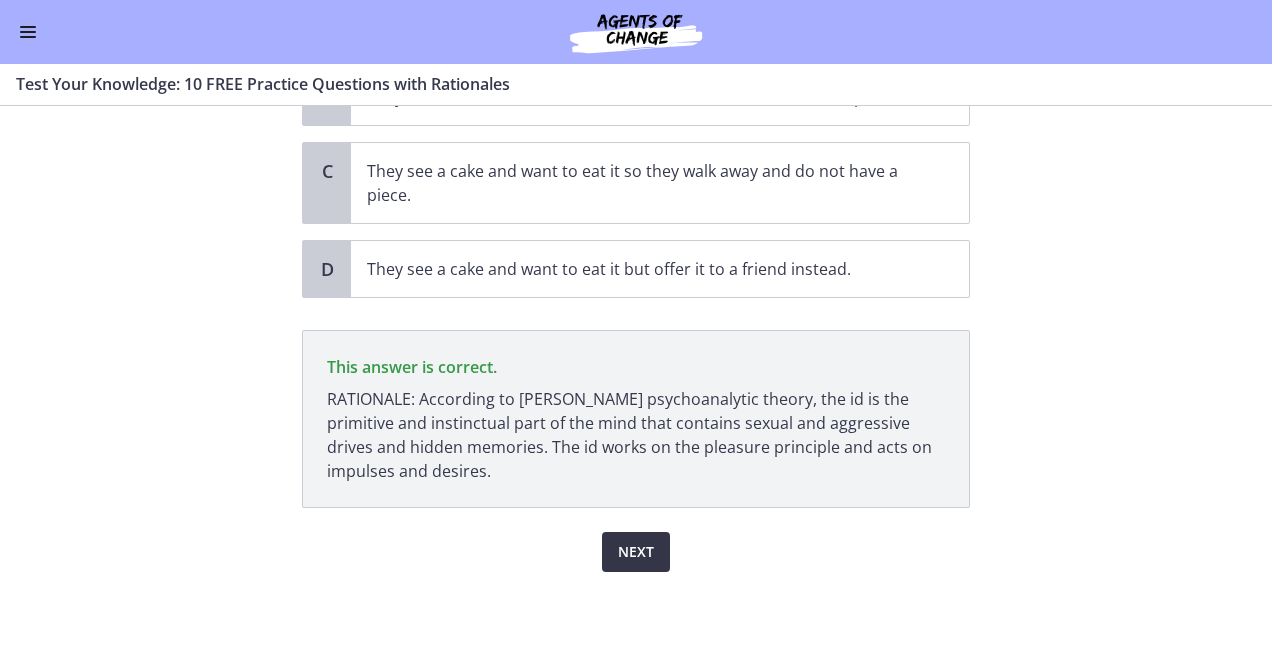 click on "Next" at bounding box center [636, 552] 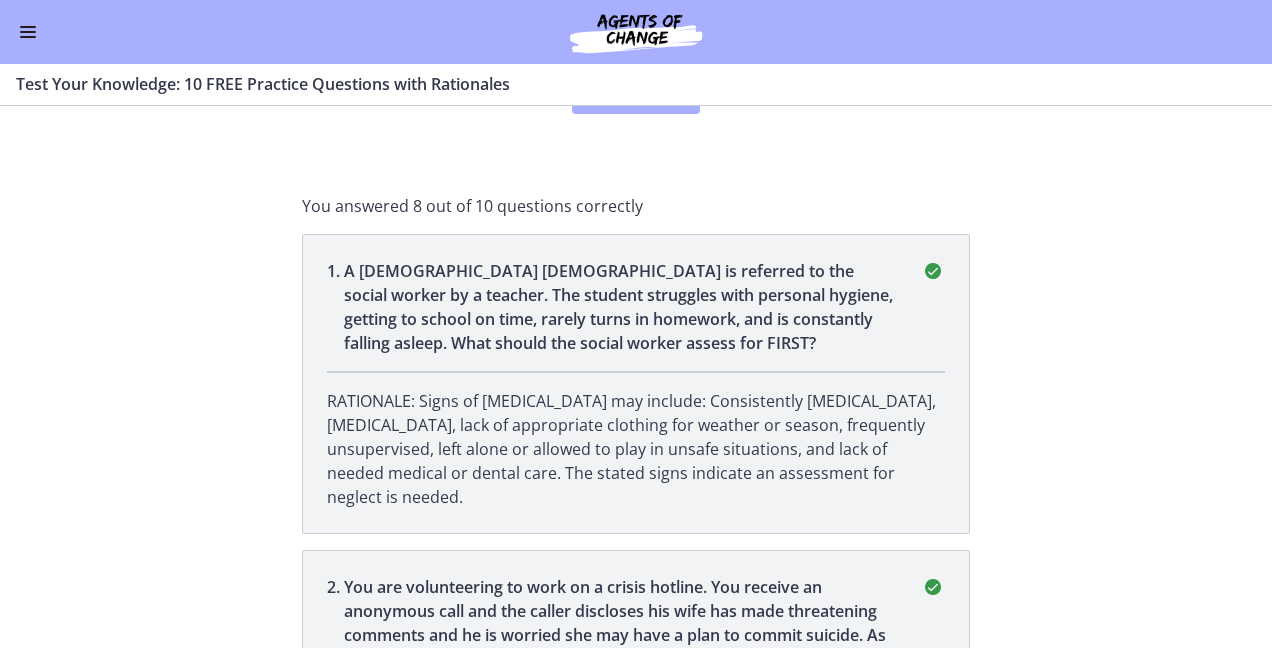 scroll, scrollTop: 0, scrollLeft: 0, axis: both 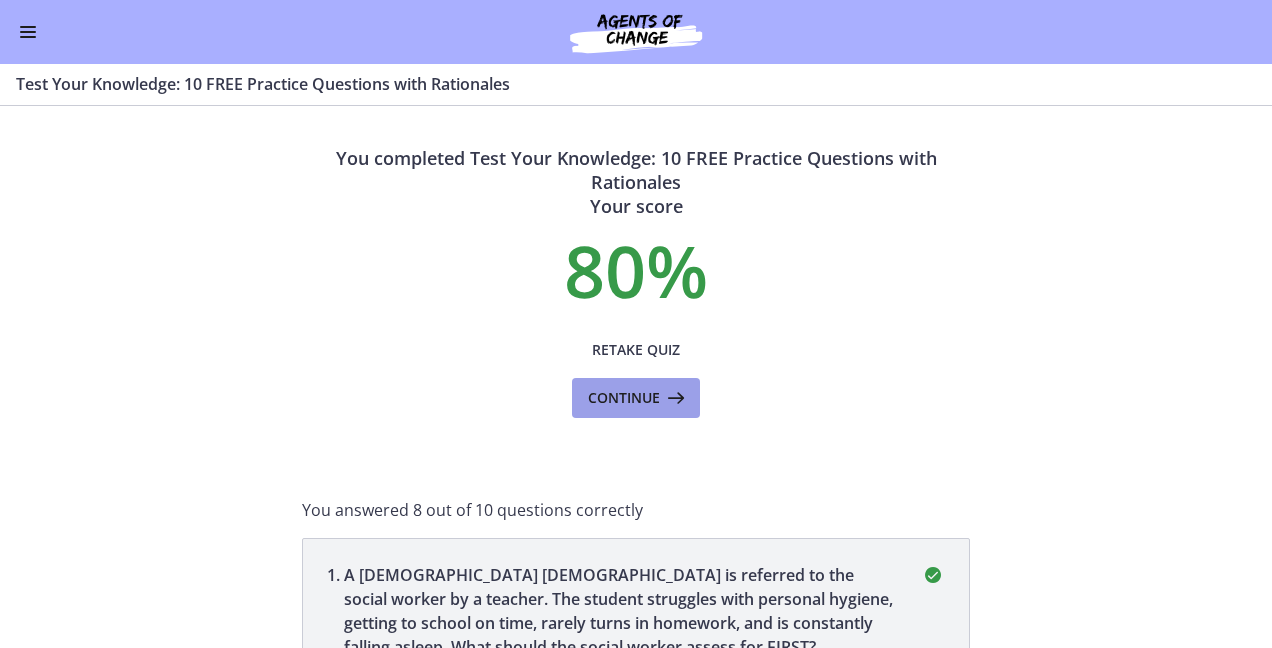 click on "Continue" at bounding box center [624, 398] 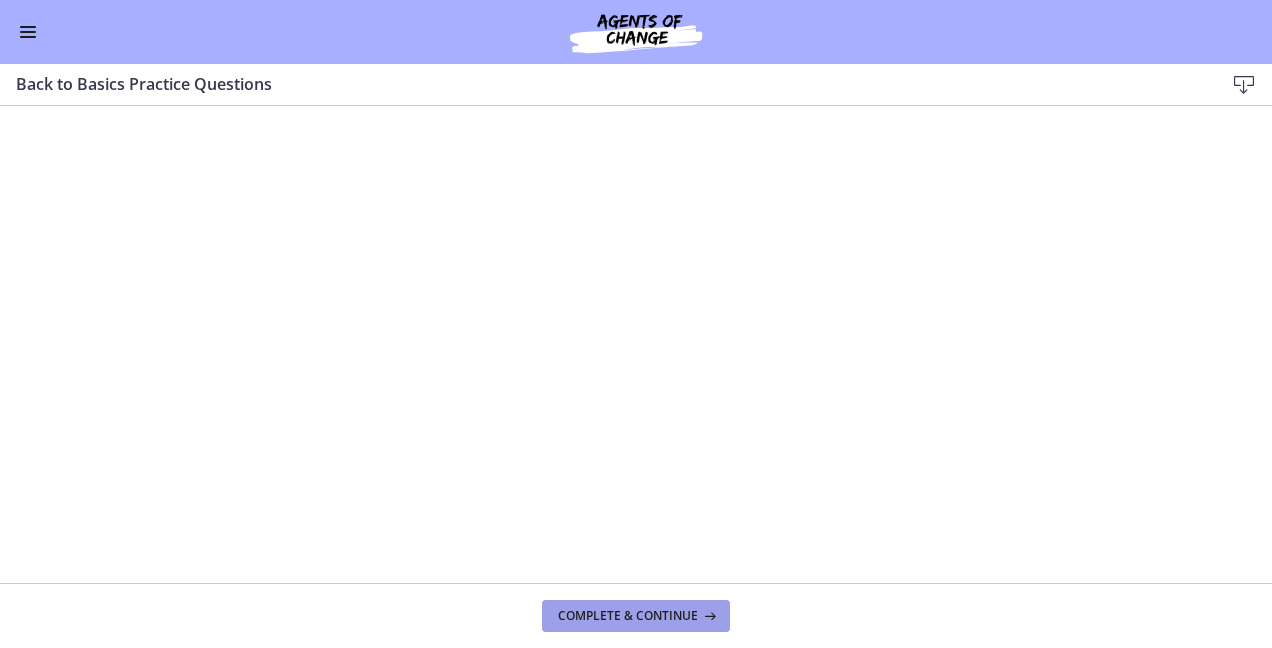 click on "Complete & continue" at bounding box center (628, 616) 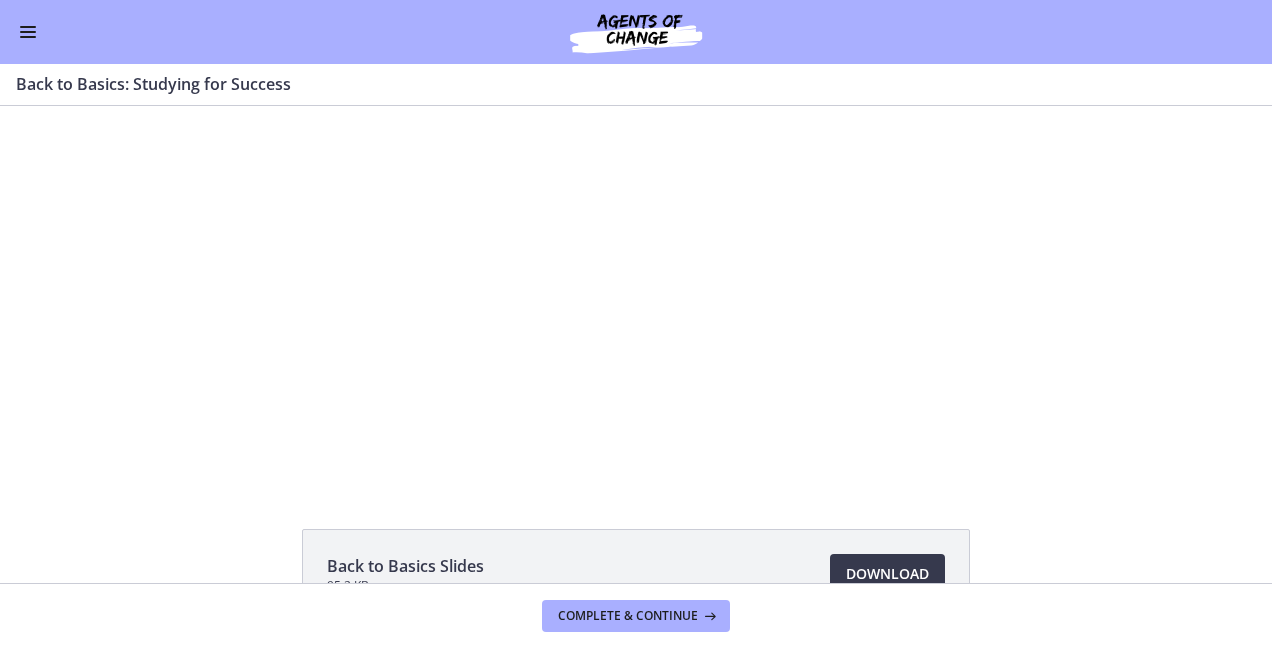 scroll, scrollTop: 0, scrollLeft: 0, axis: both 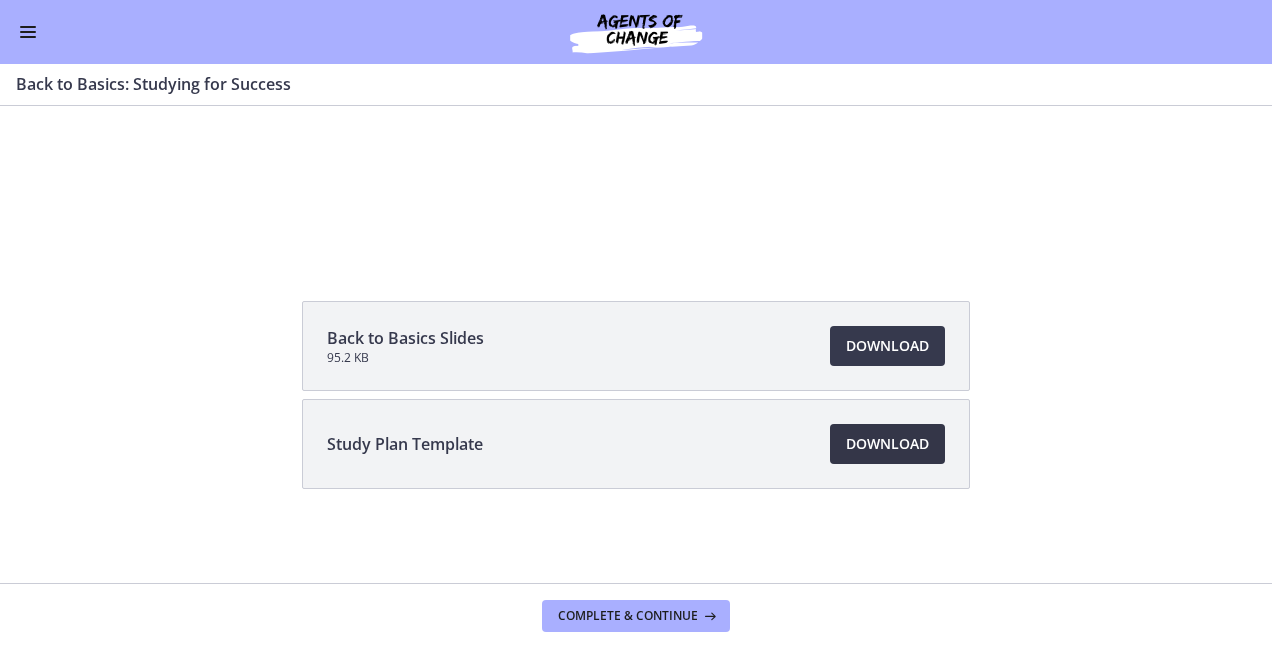 click on "Download
Opens in a new window" at bounding box center (887, 444) 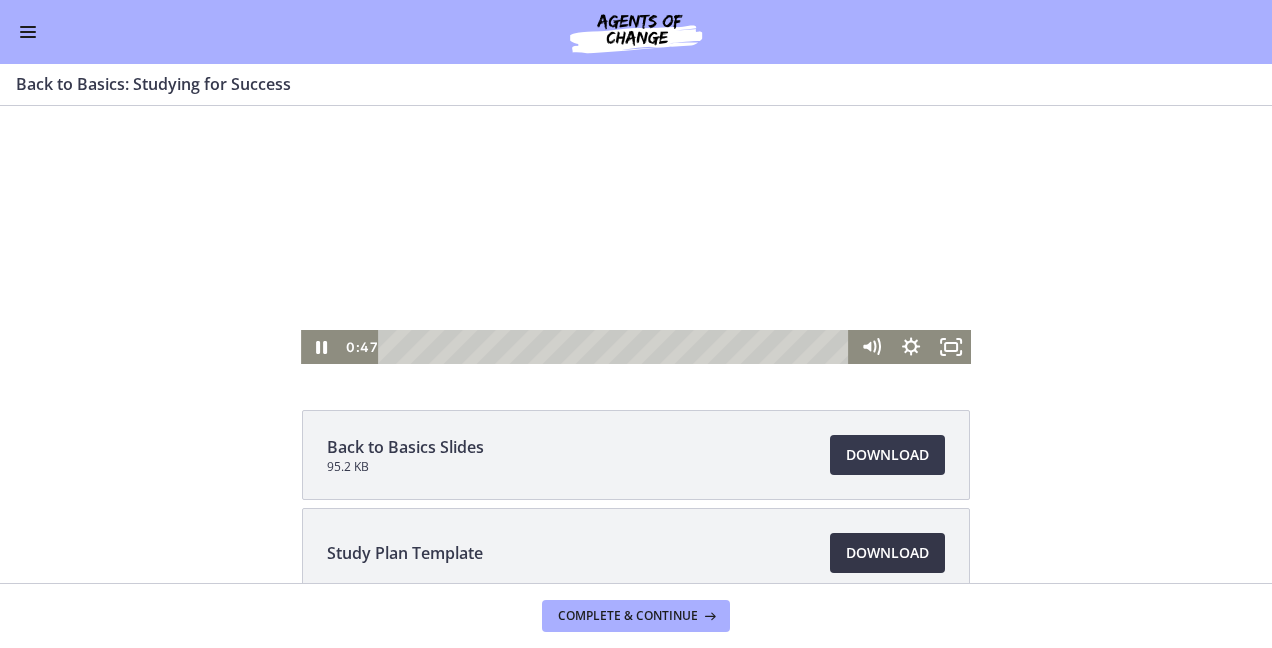 scroll, scrollTop: 228, scrollLeft: 0, axis: vertical 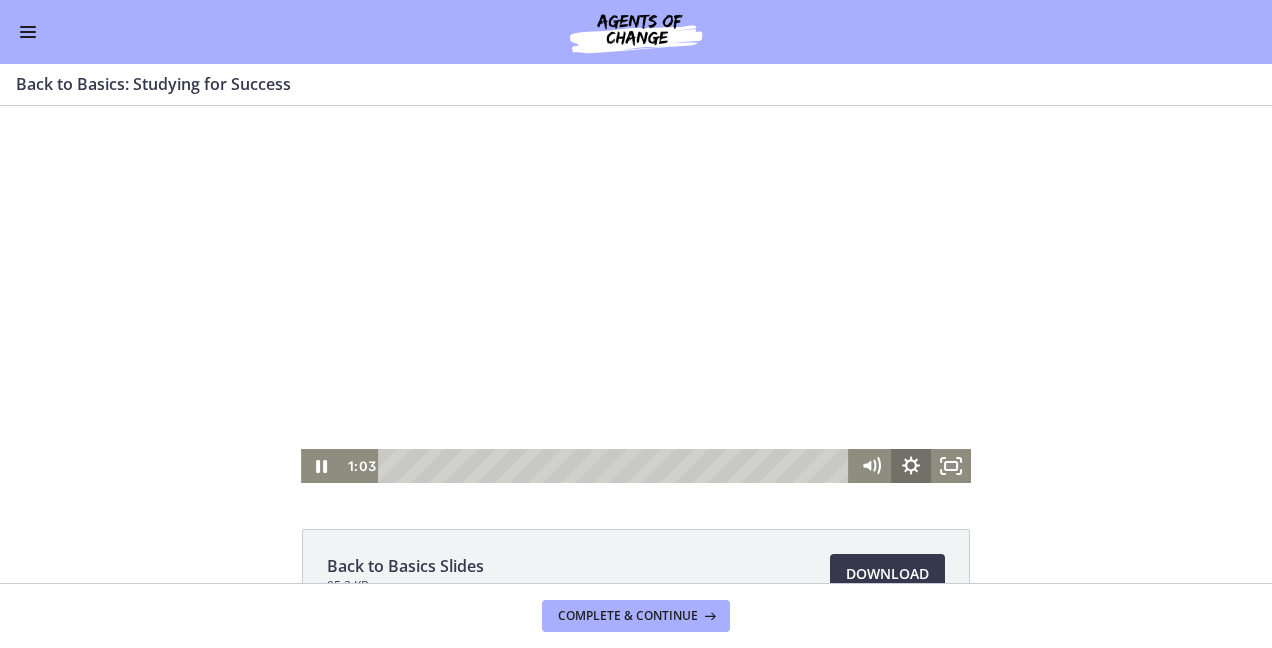 click 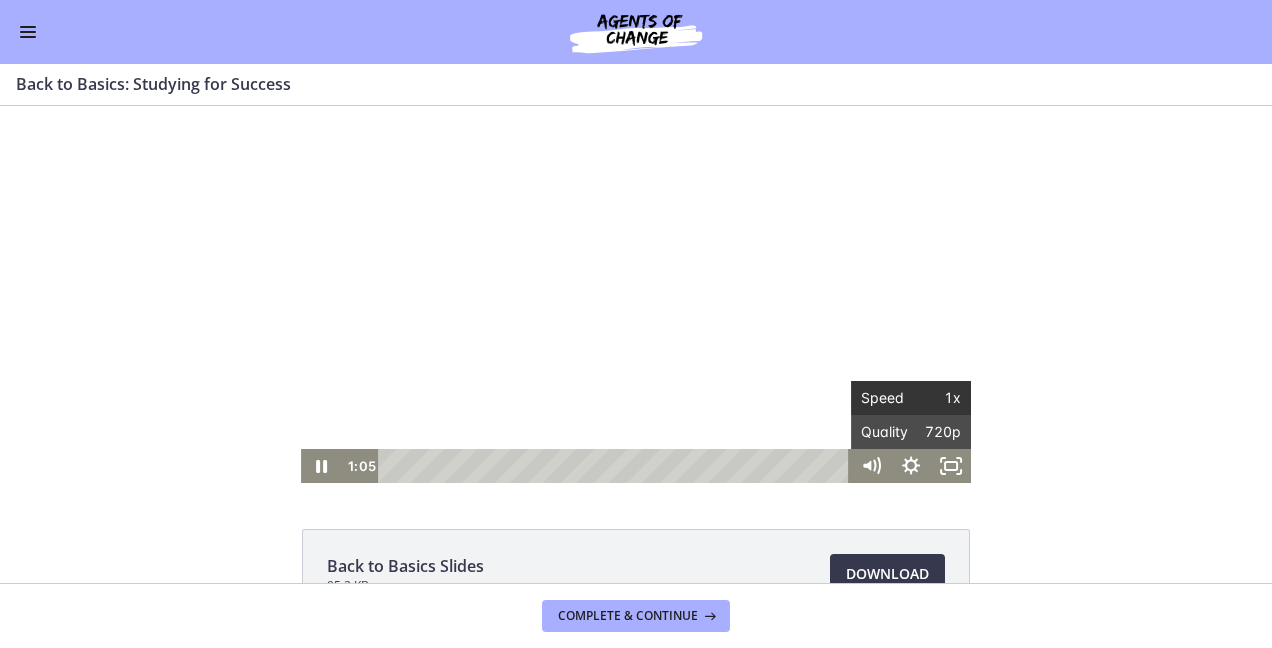 click on "1x" at bounding box center (936, 398) 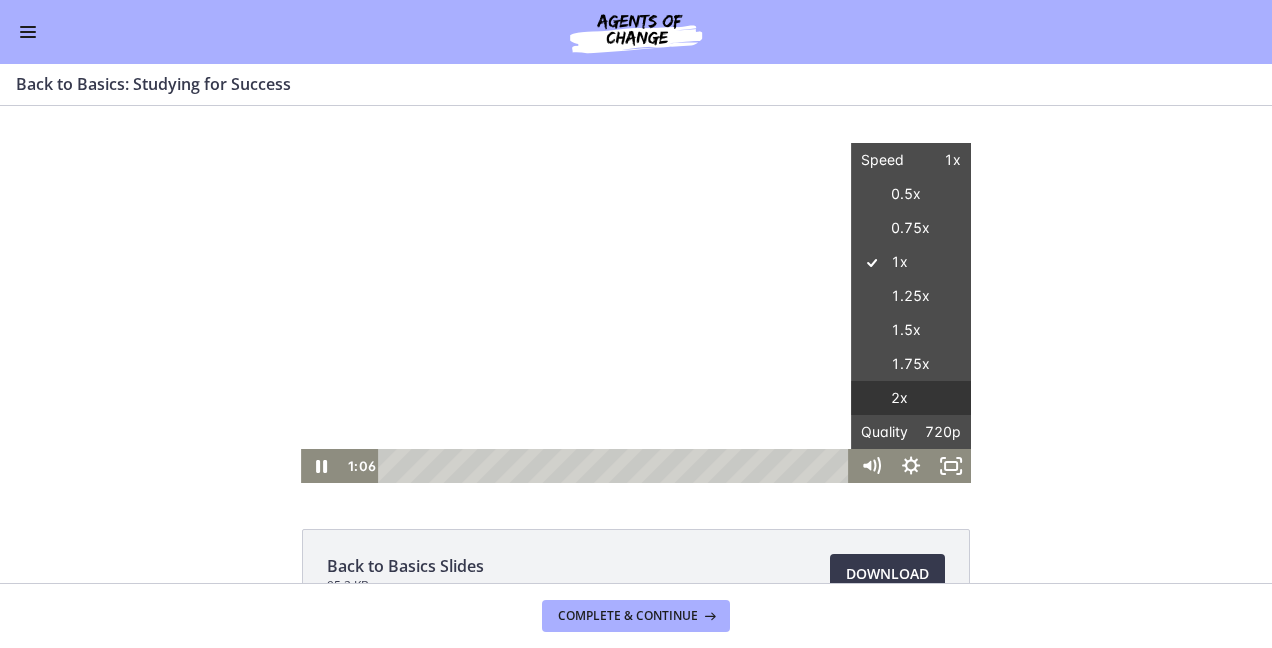 click on "2x" at bounding box center [911, 398] 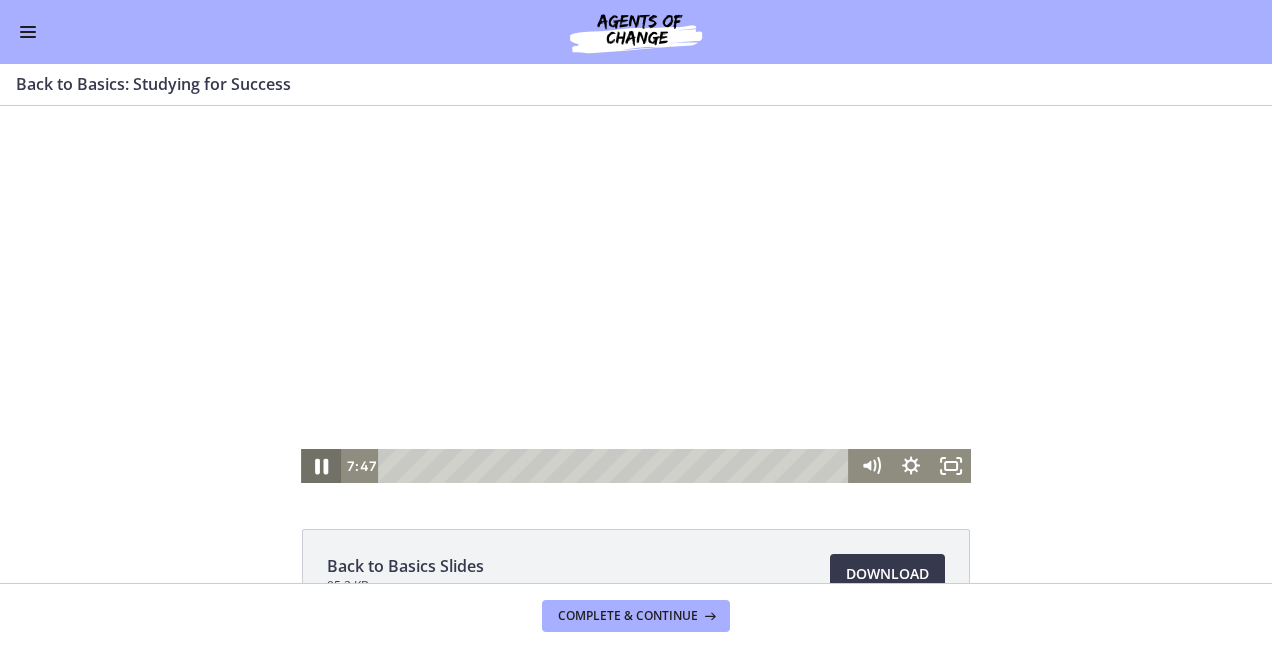 click 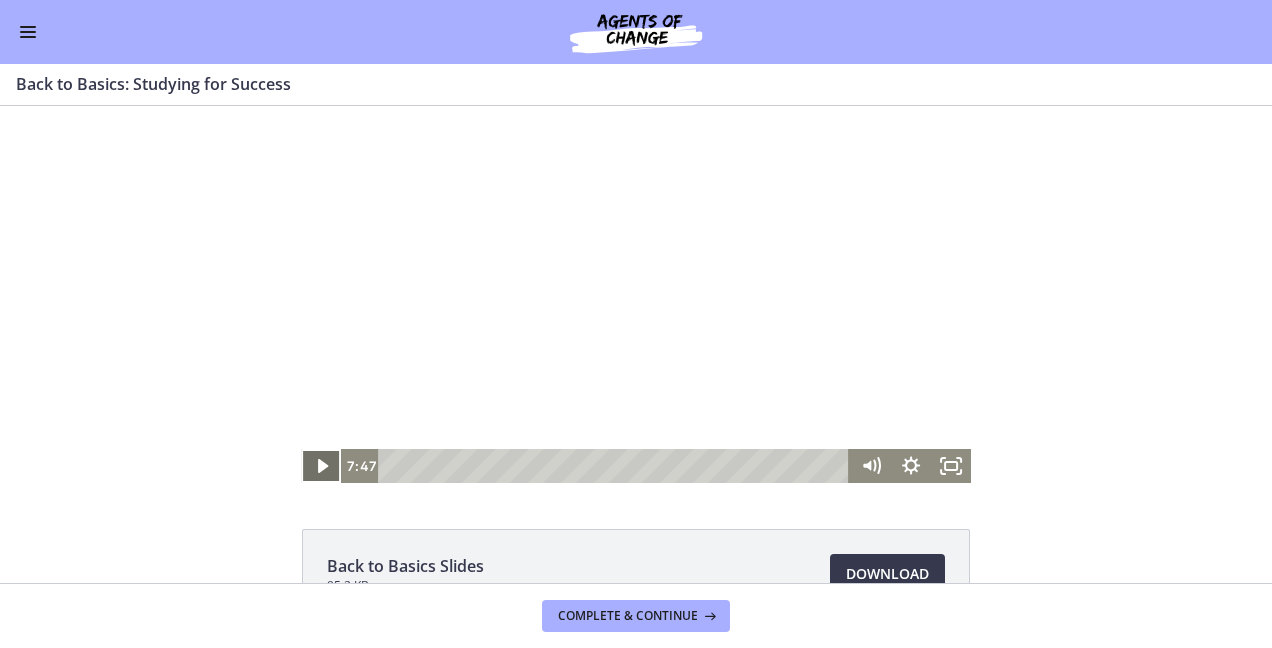 click 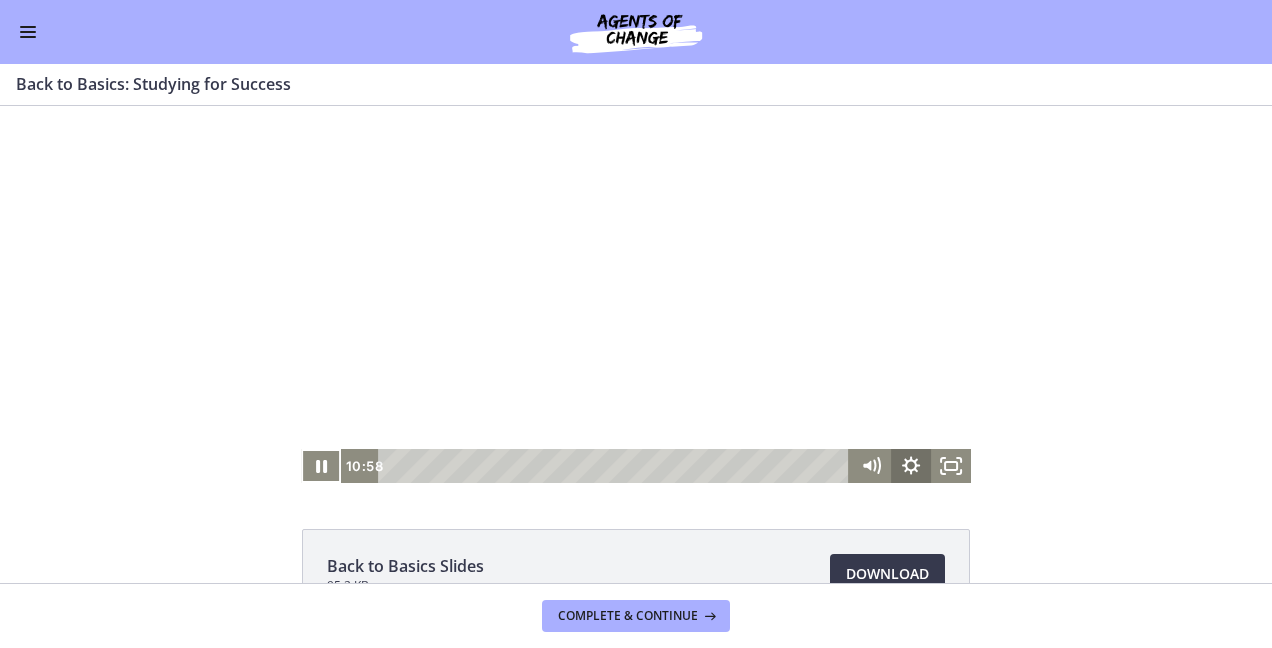 click 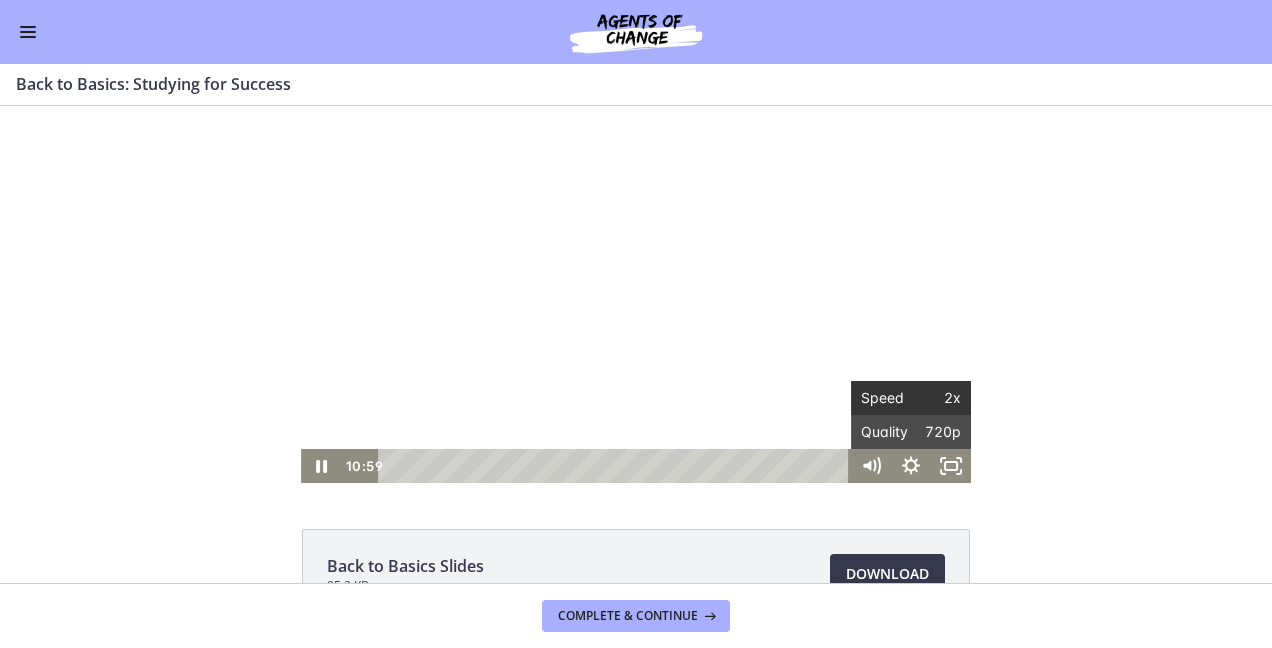 click on "2x" at bounding box center [936, 398] 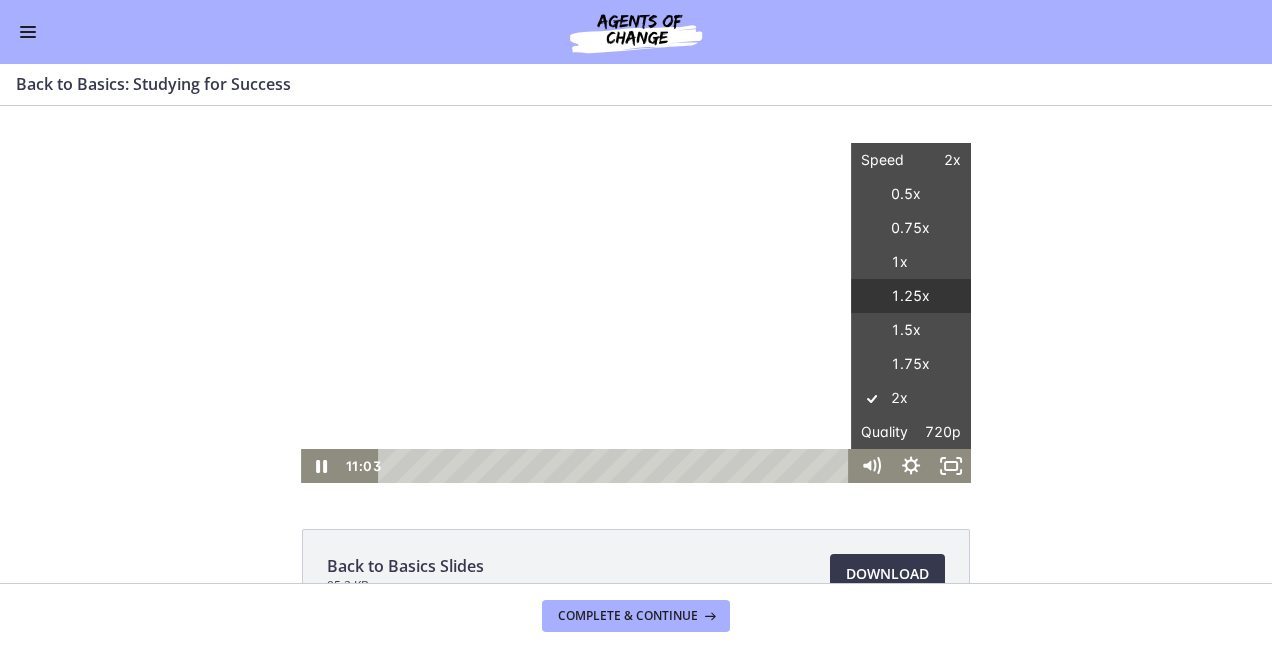 click on "1.25x" at bounding box center (911, 296) 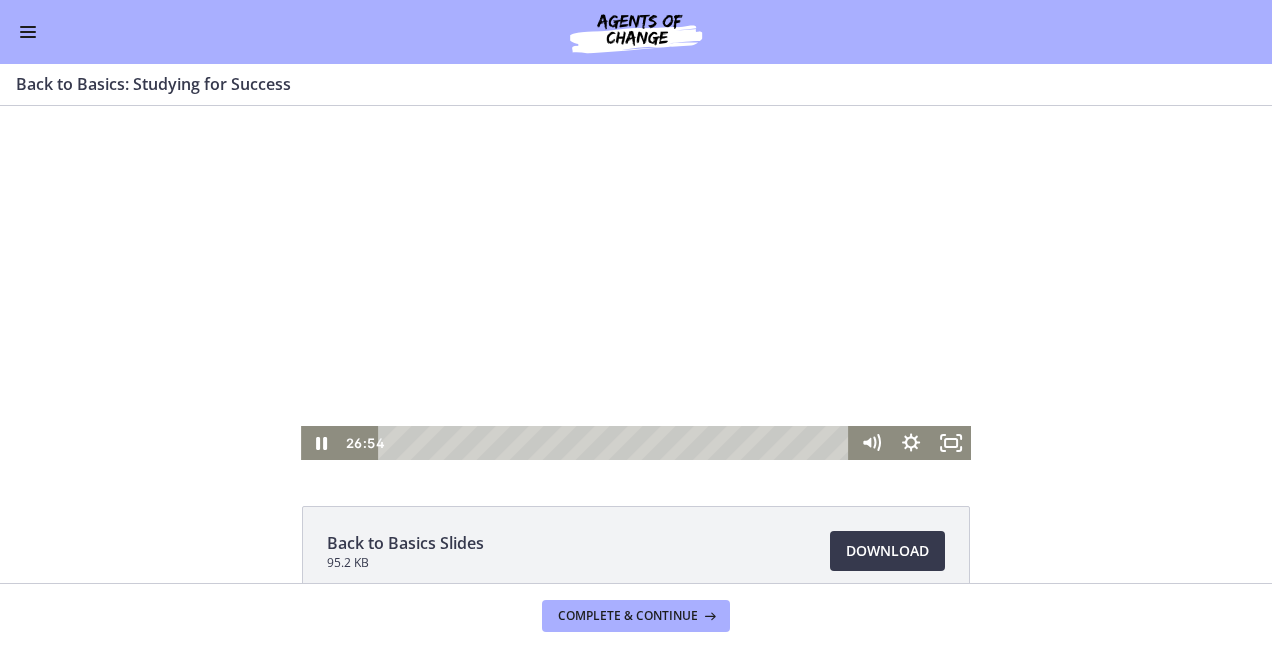 scroll, scrollTop: 0, scrollLeft: 0, axis: both 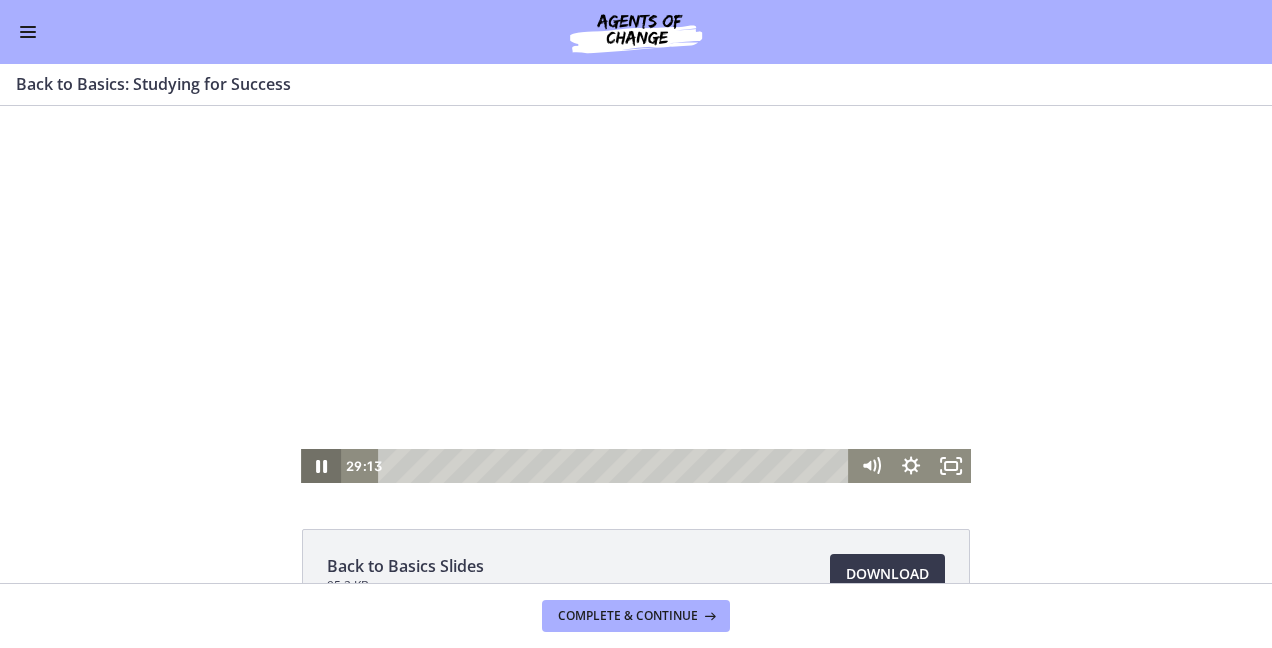 click 